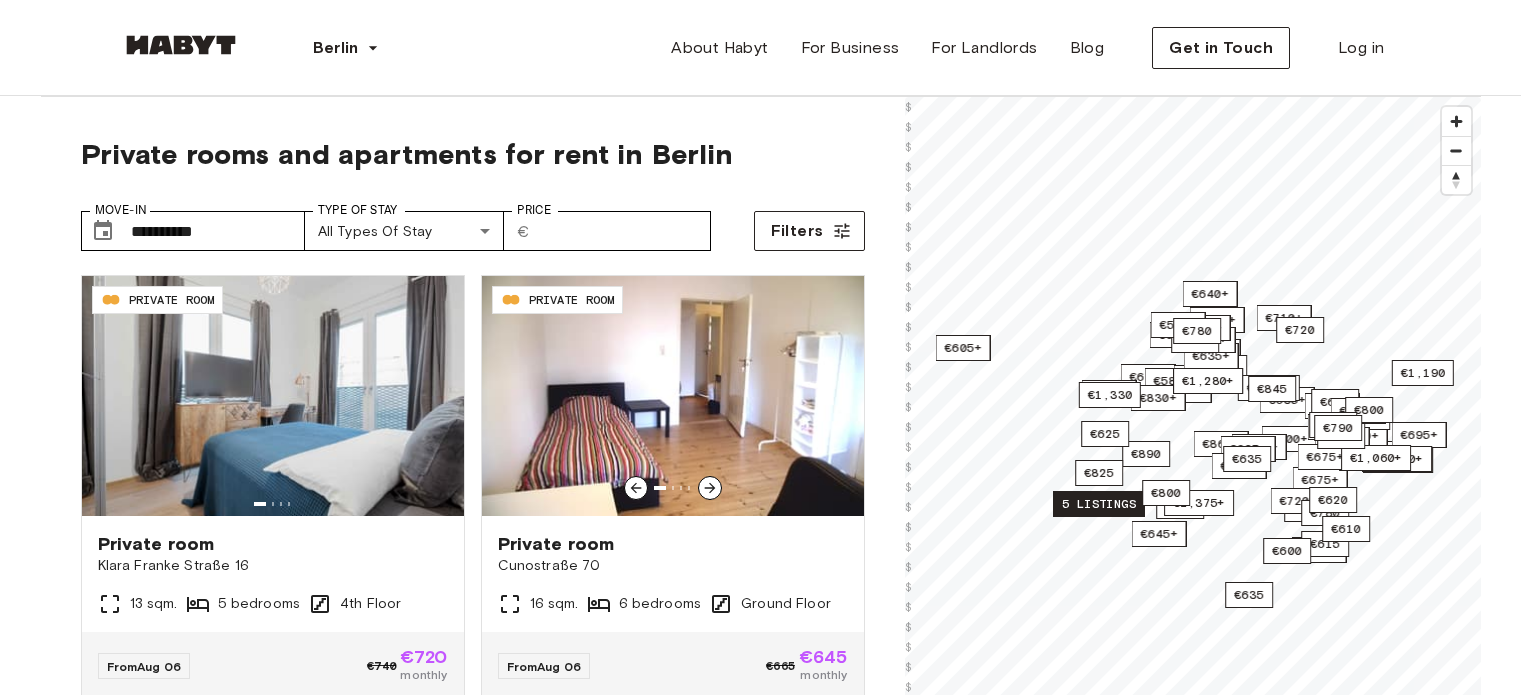 scroll, scrollTop: 0, scrollLeft: 0, axis: both 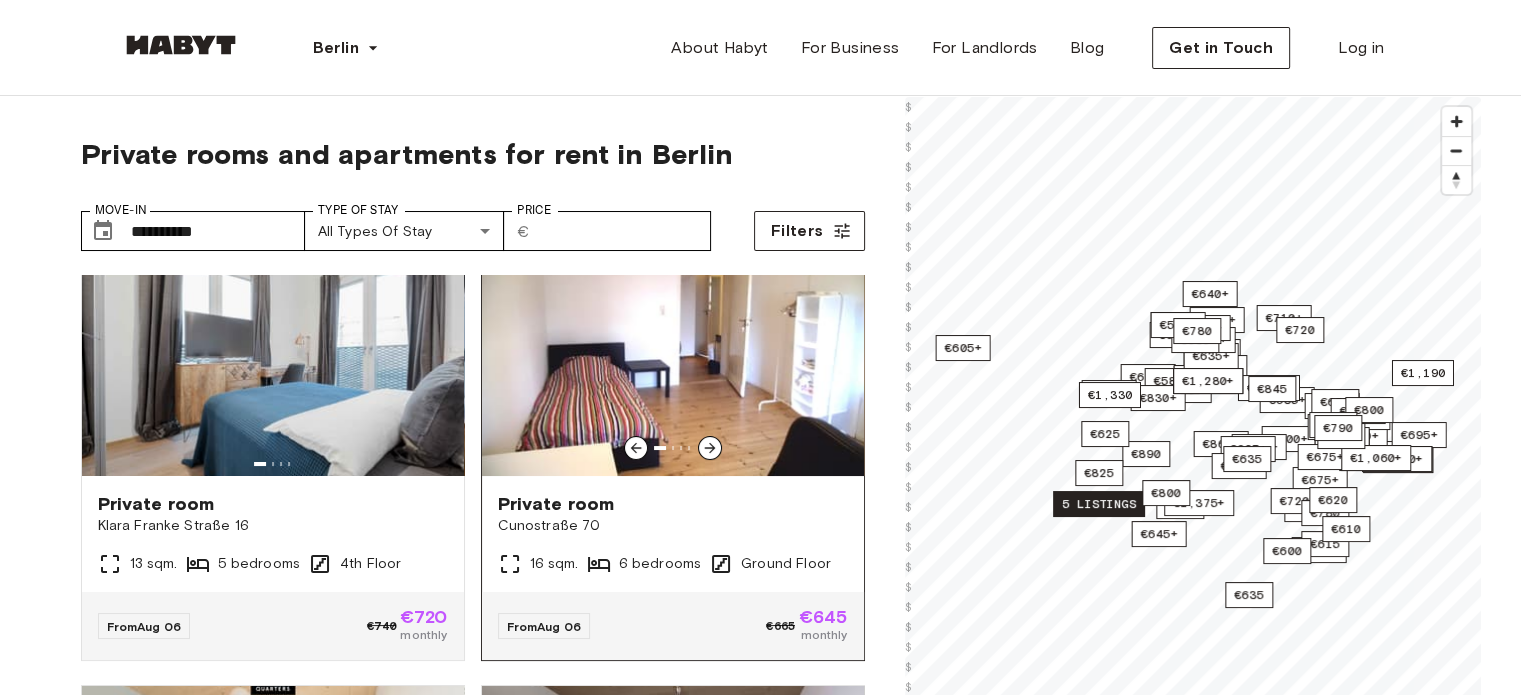 click 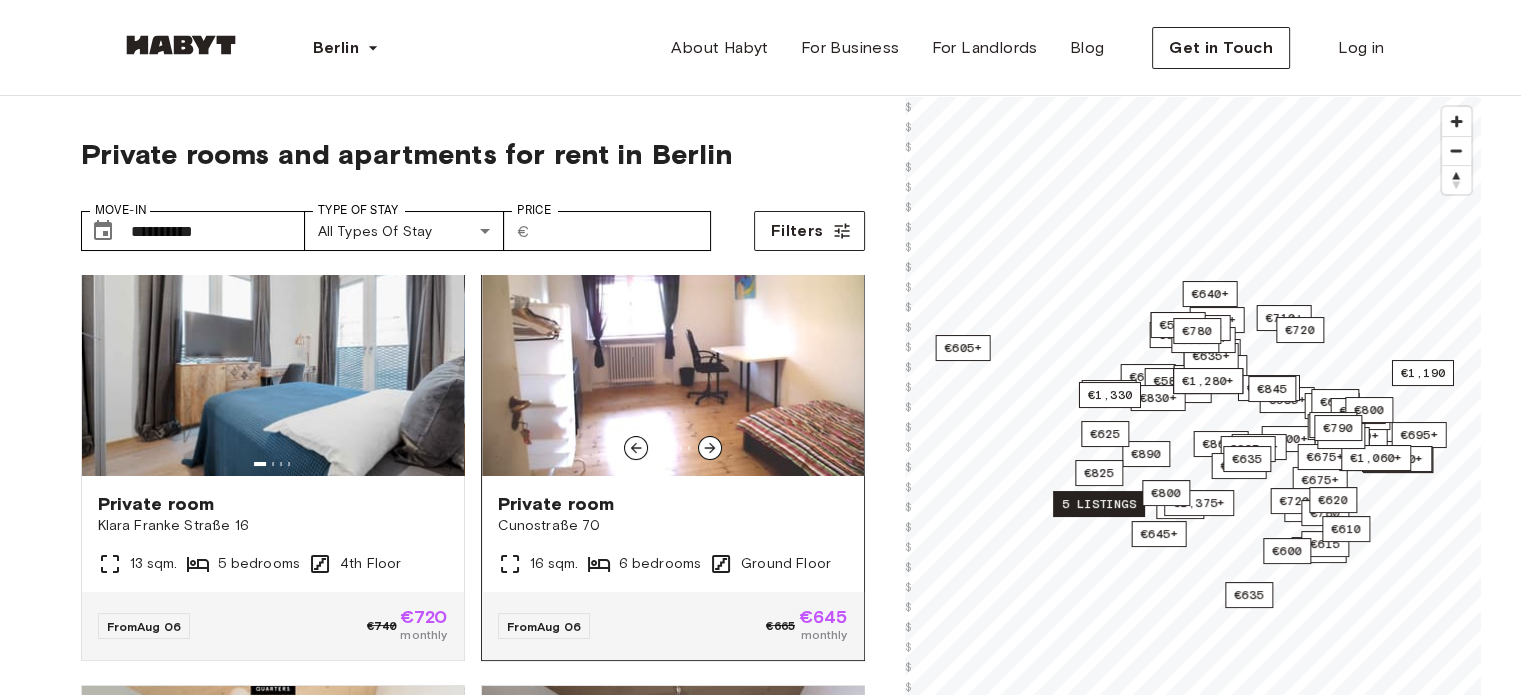 click 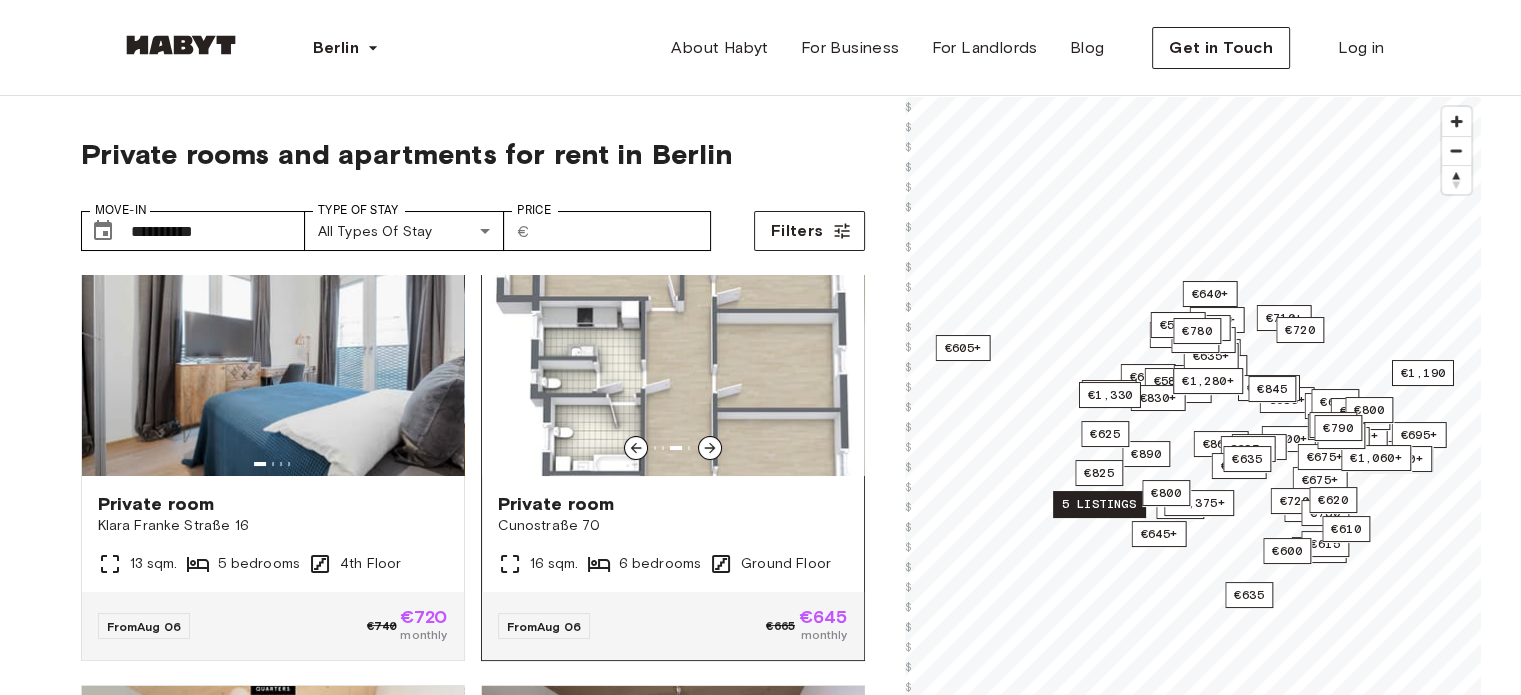 click 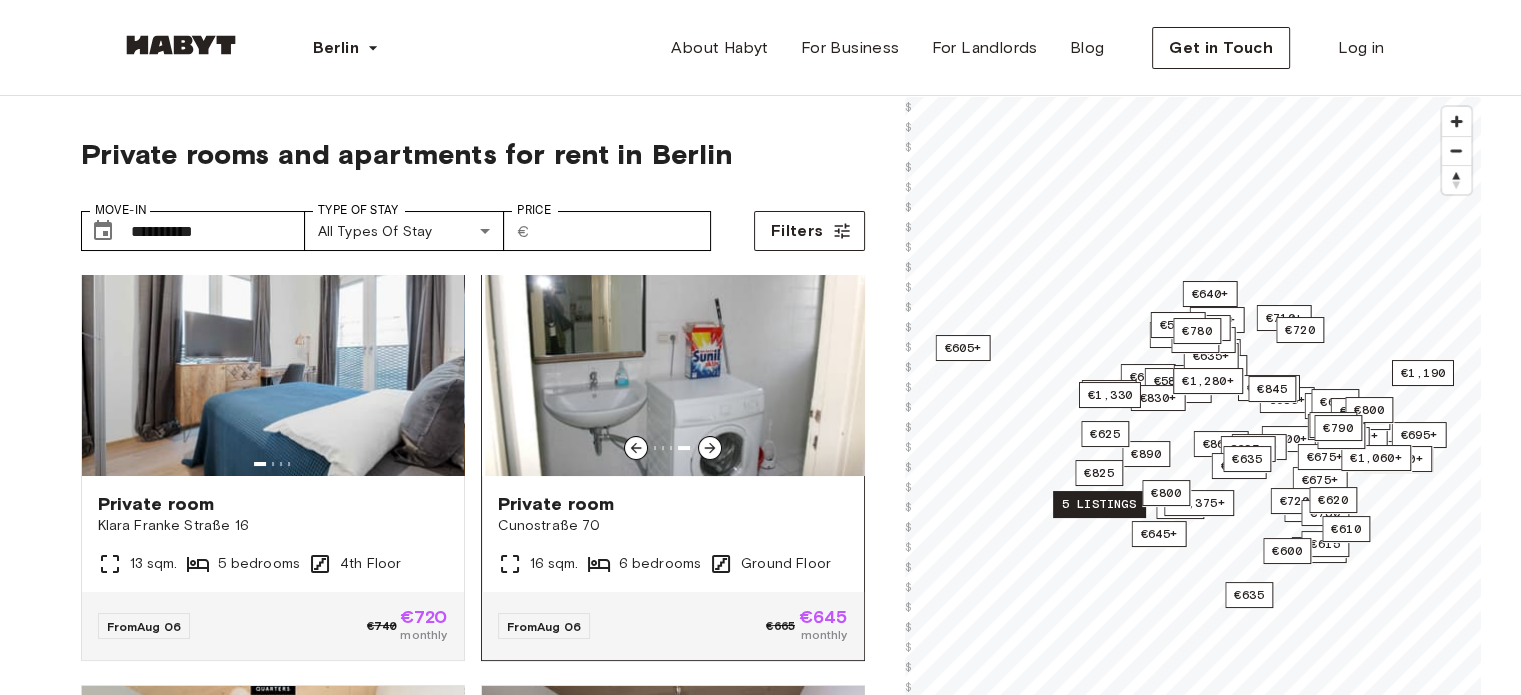 click 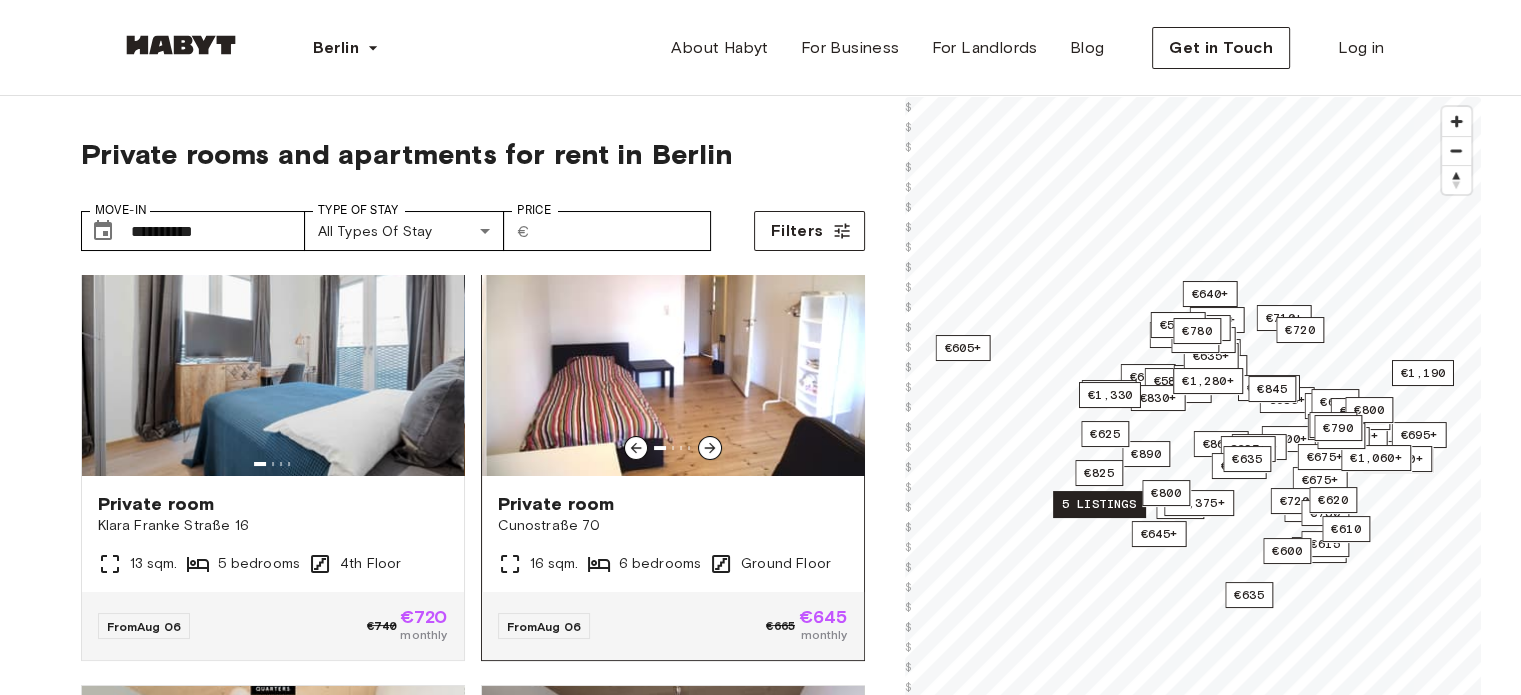 click 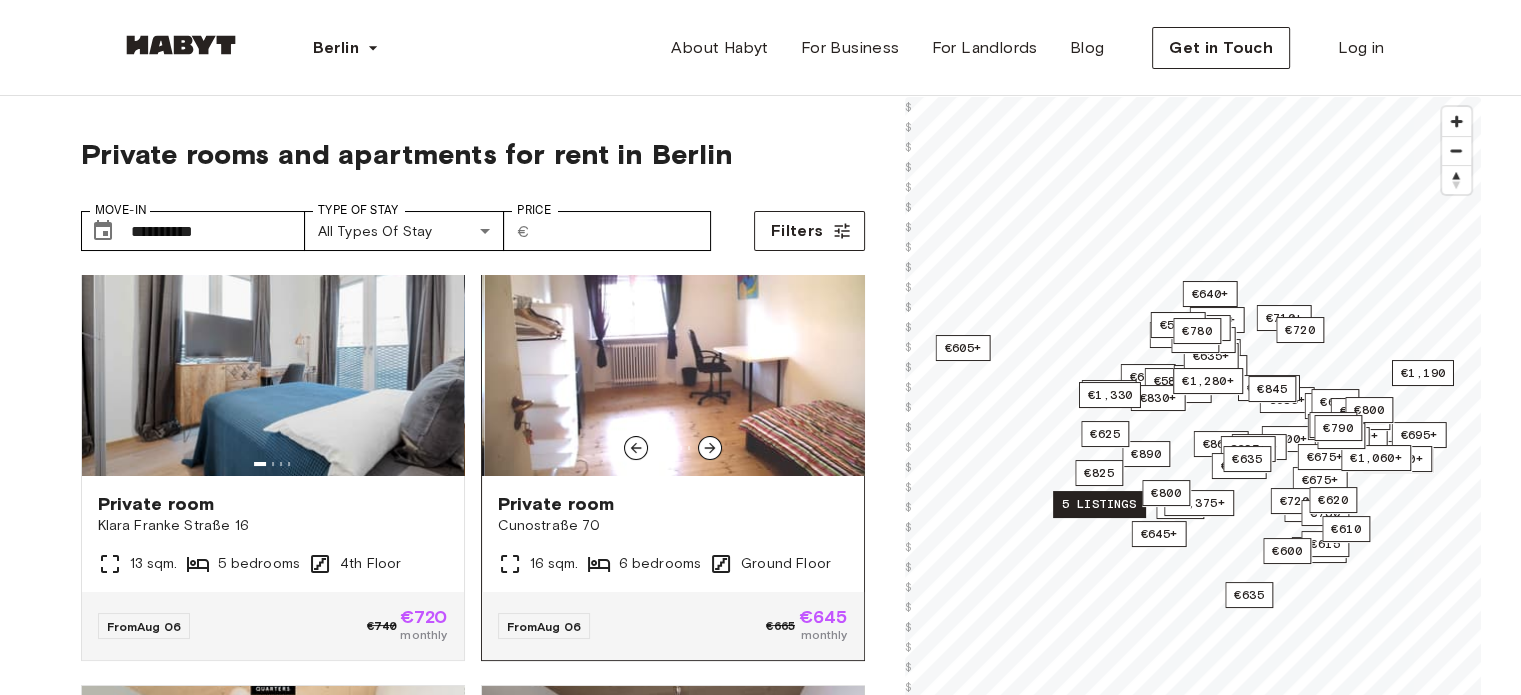 click 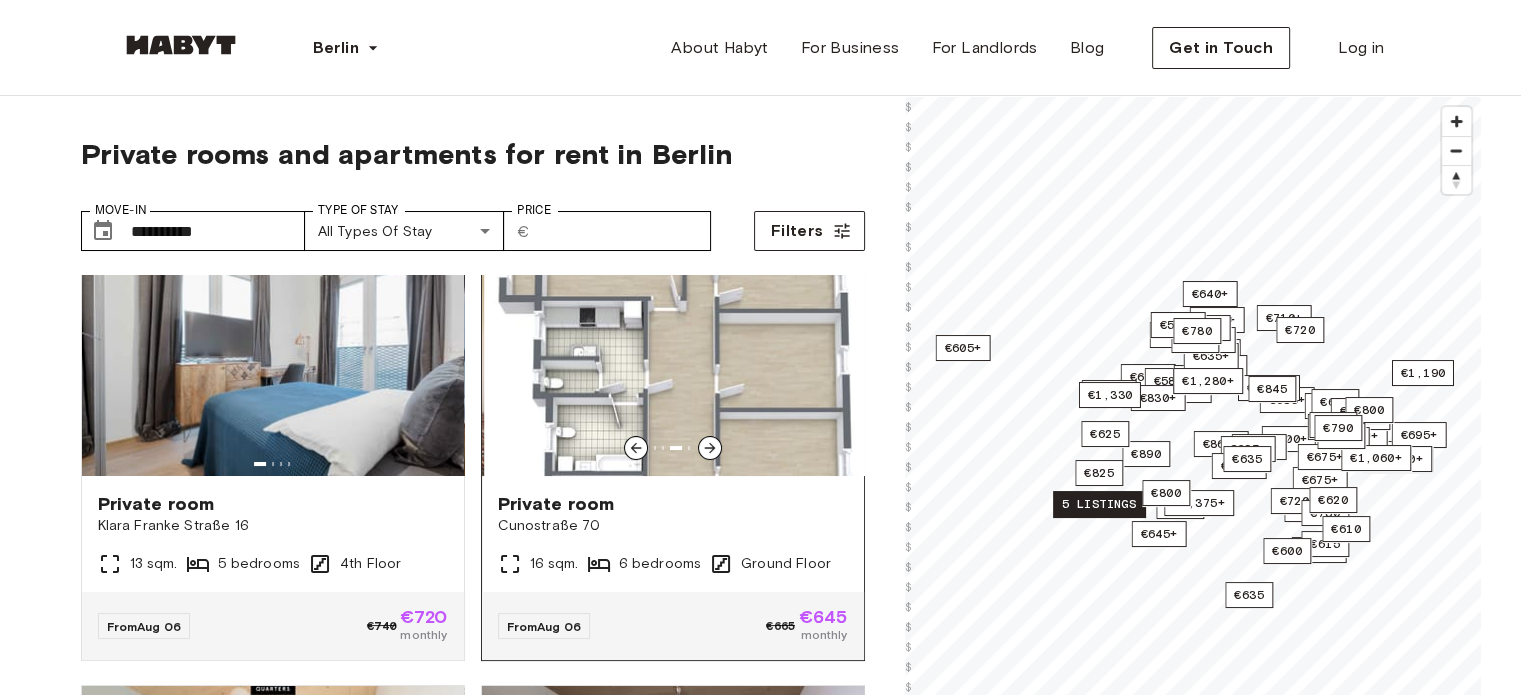 click 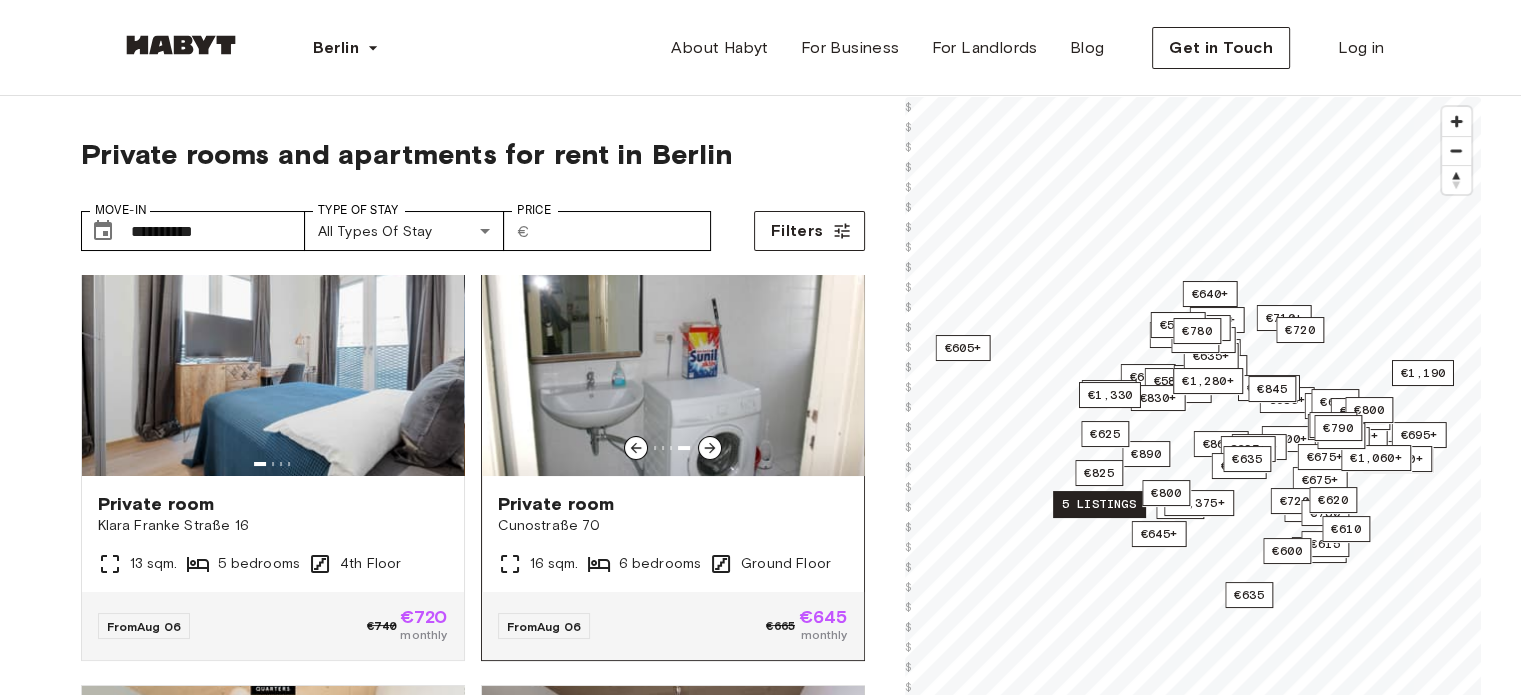 click at bounding box center (673, 356) 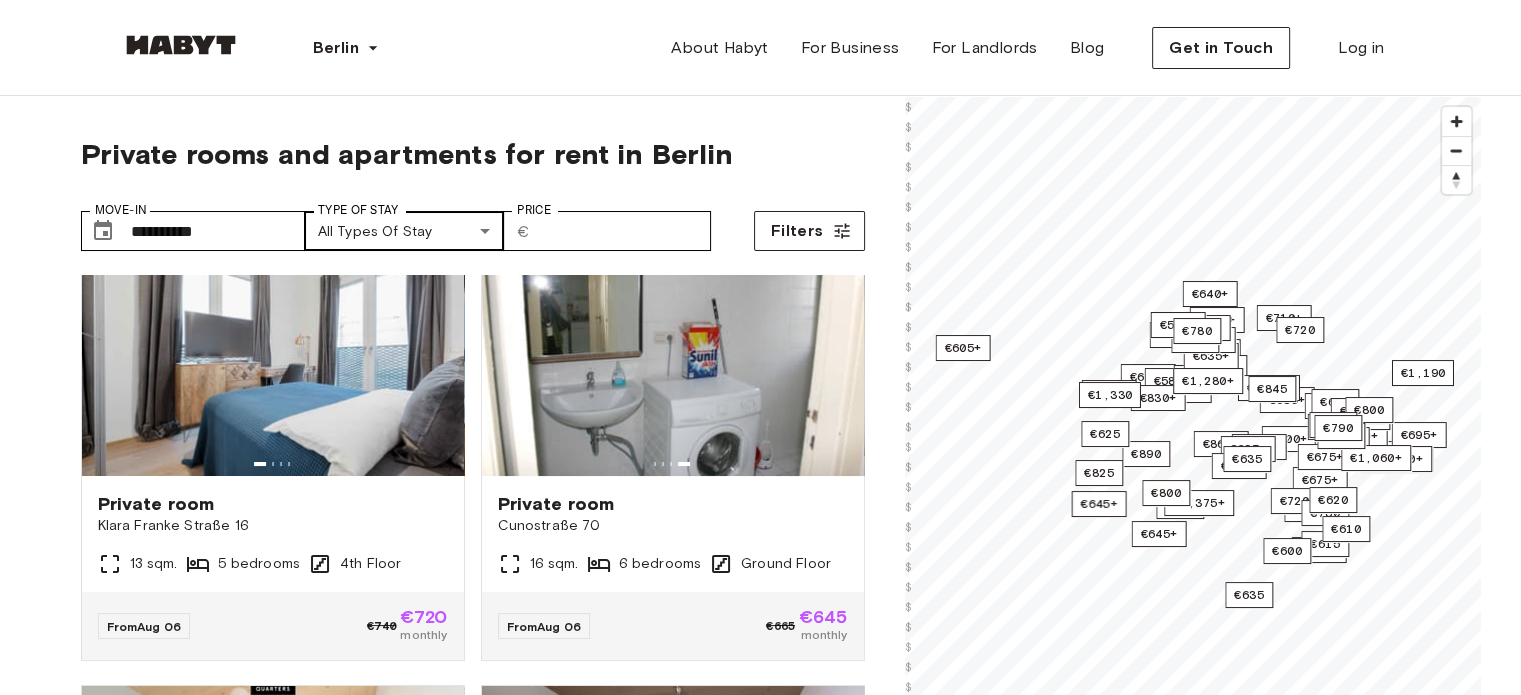 click on "**********" at bounding box center (760, 2355) 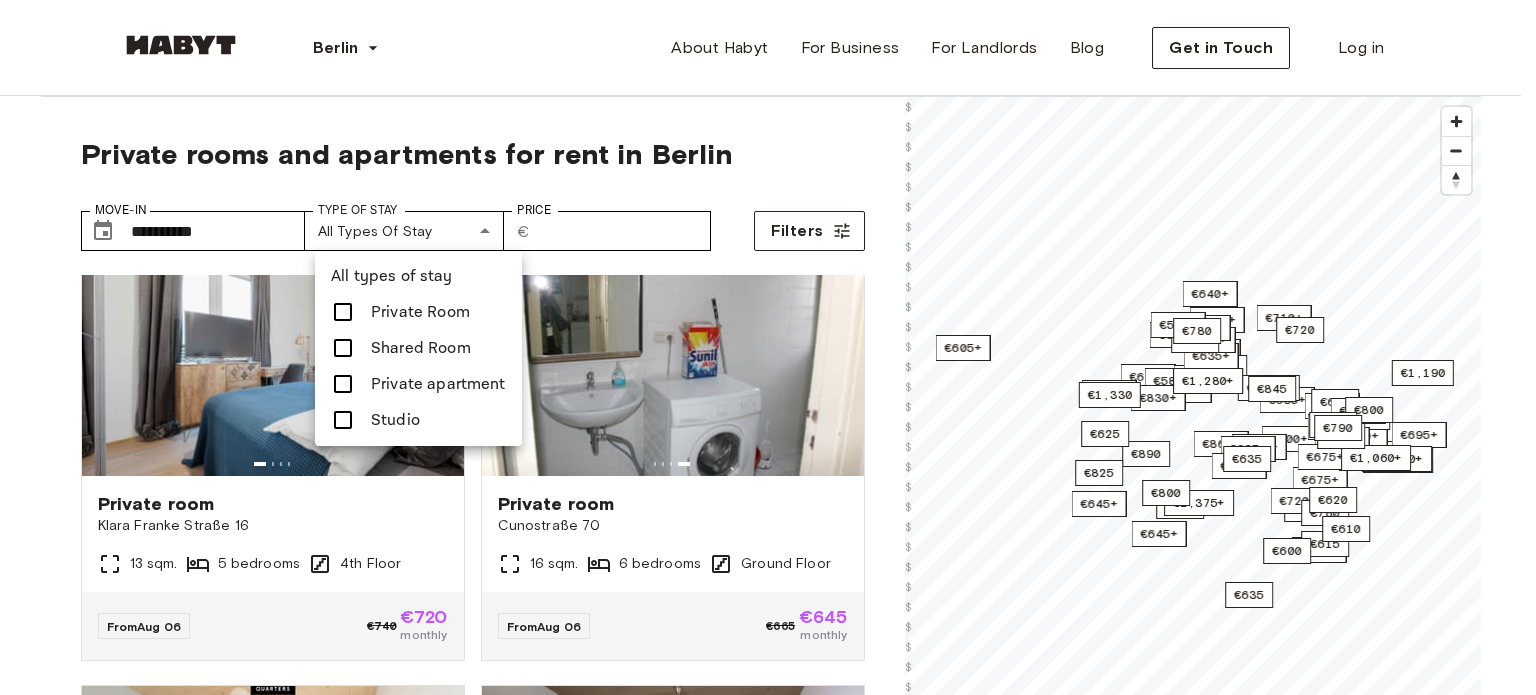 click on "Private Room" at bounding box center (420, 312) 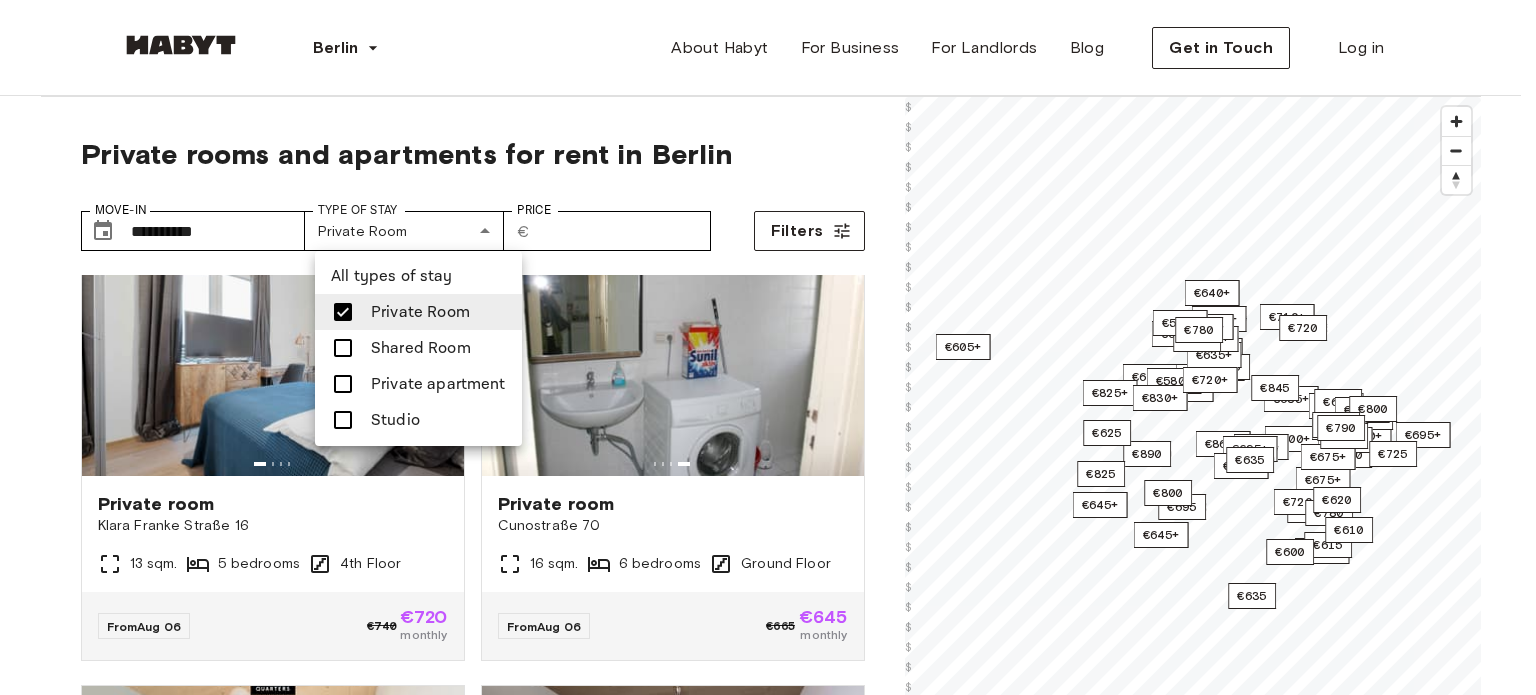 click on "Private apartment" at bounding box center (438, 384) 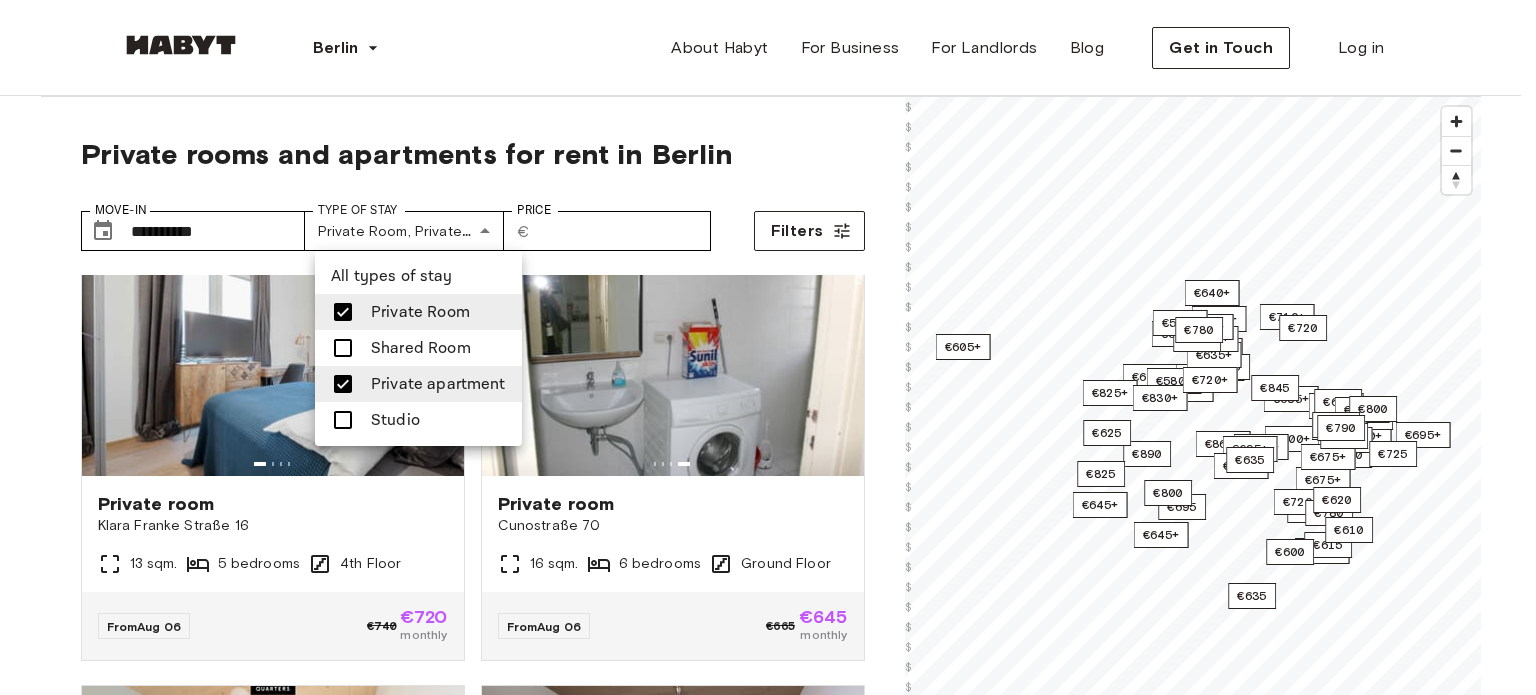 click at bounding box center [768, 347] 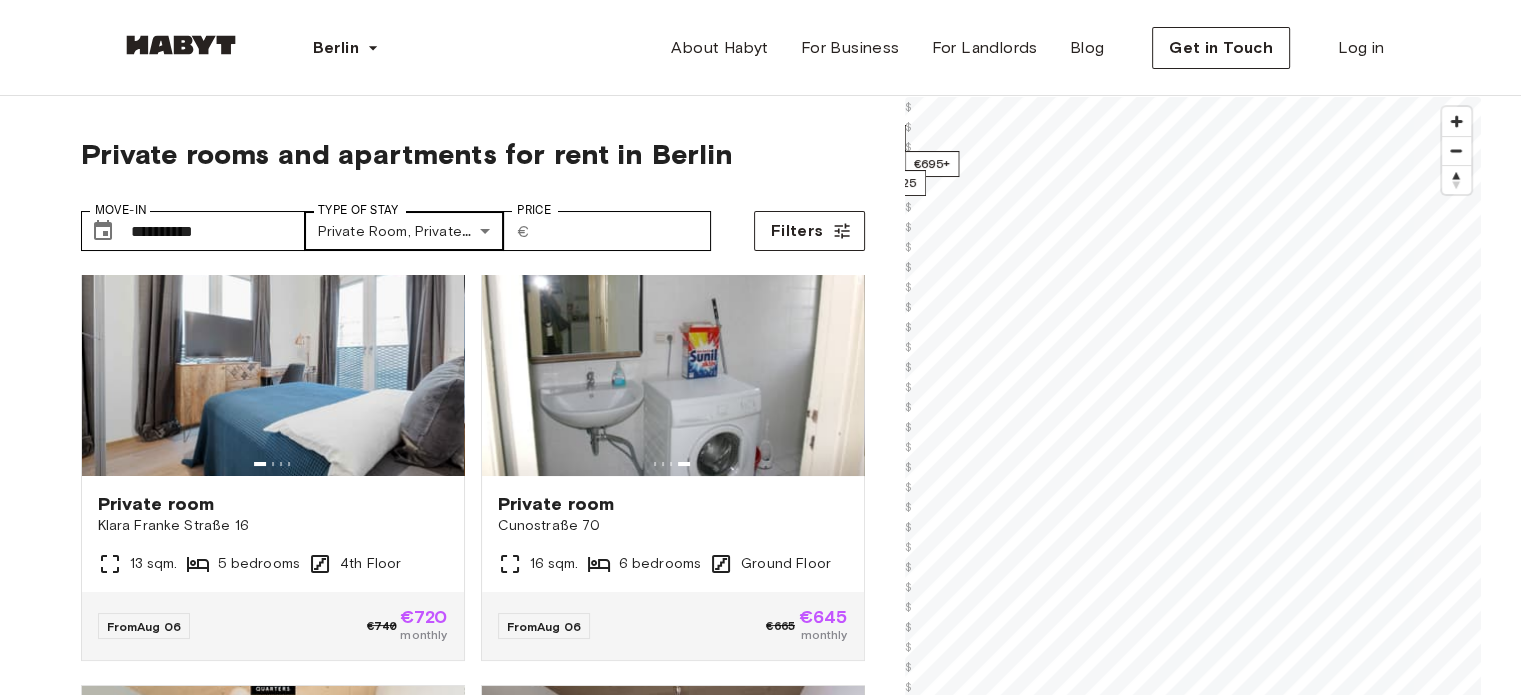 click on "**********" at bounding box center [761, 533] 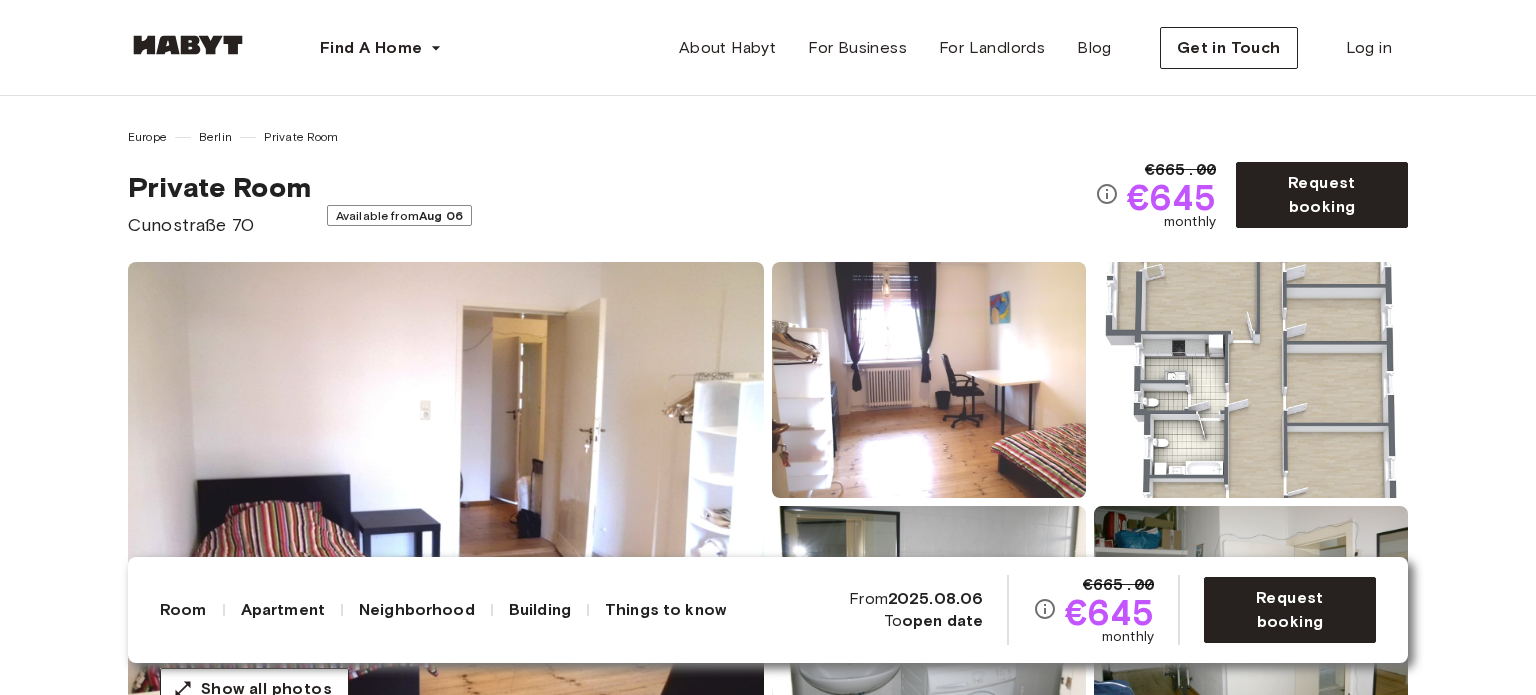 scroll, scrollTop: 0, scrollLeft: 0, axis: both 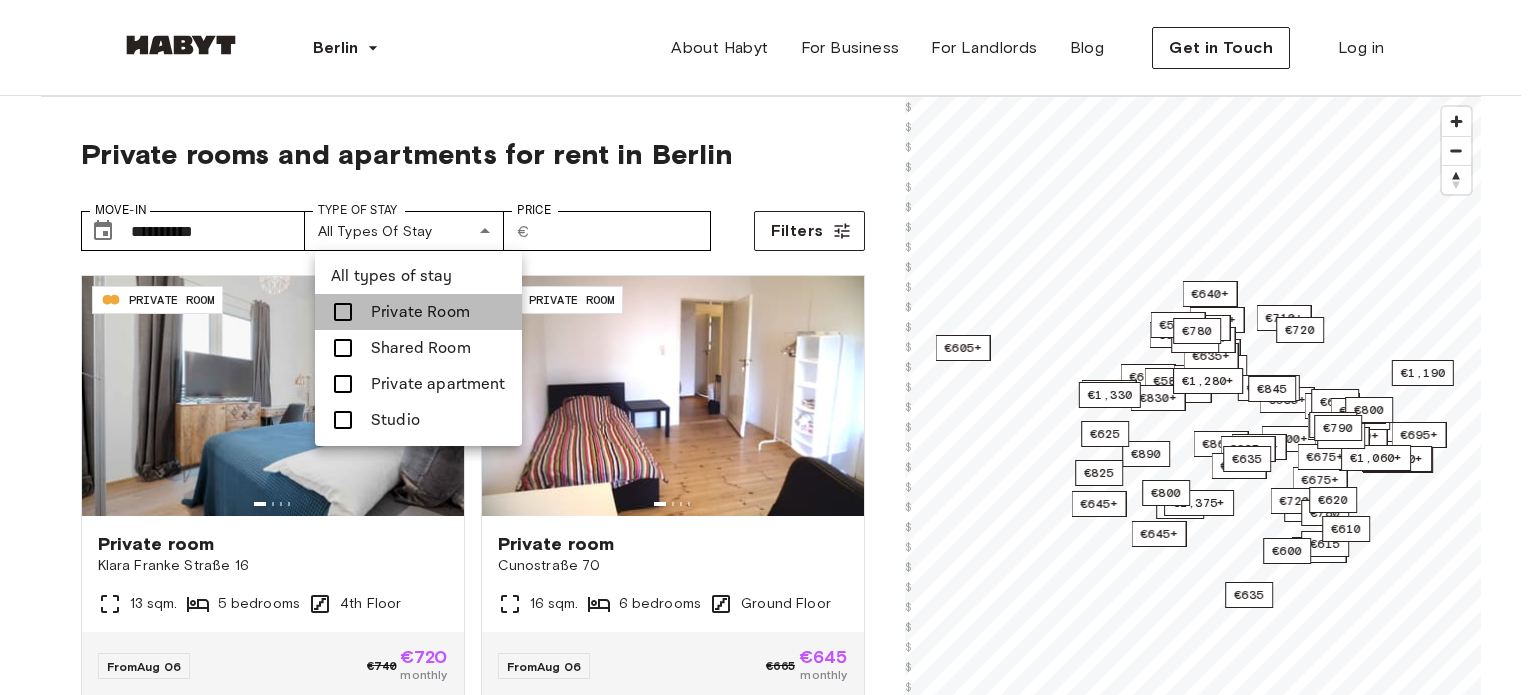 click on "Private Room" at bounding box center [420, 312] 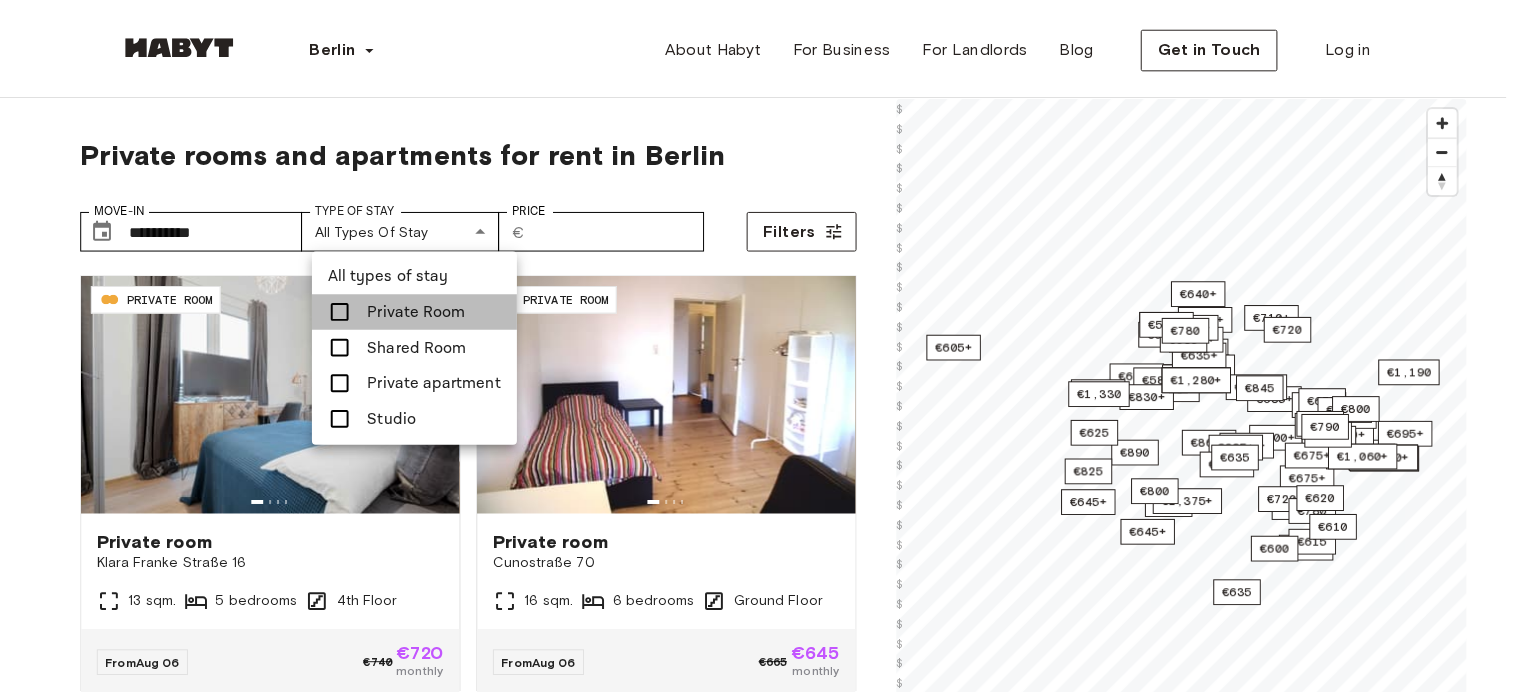 scroll, scrollTop: 0, scrollLeft: 0, axis: both 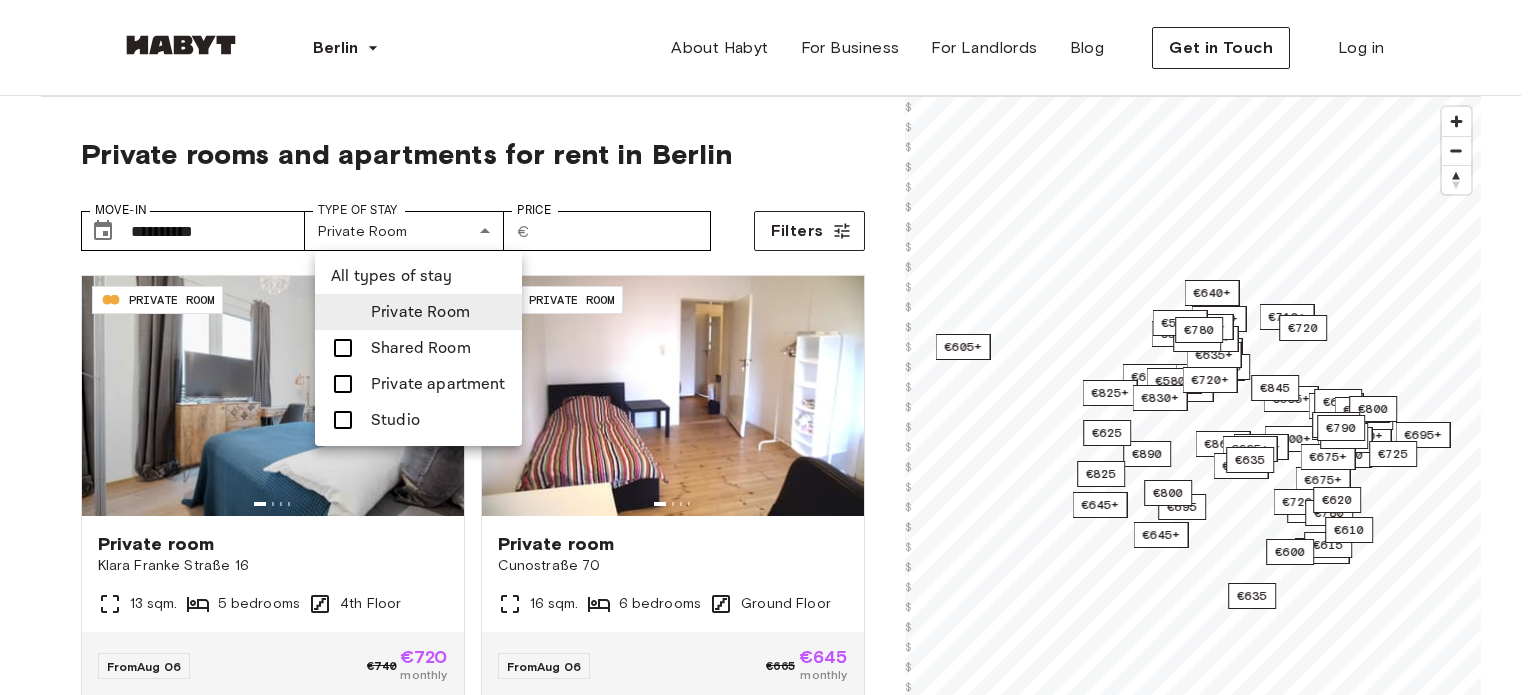 click on "Private apartment" at bounding box center [438, 384] 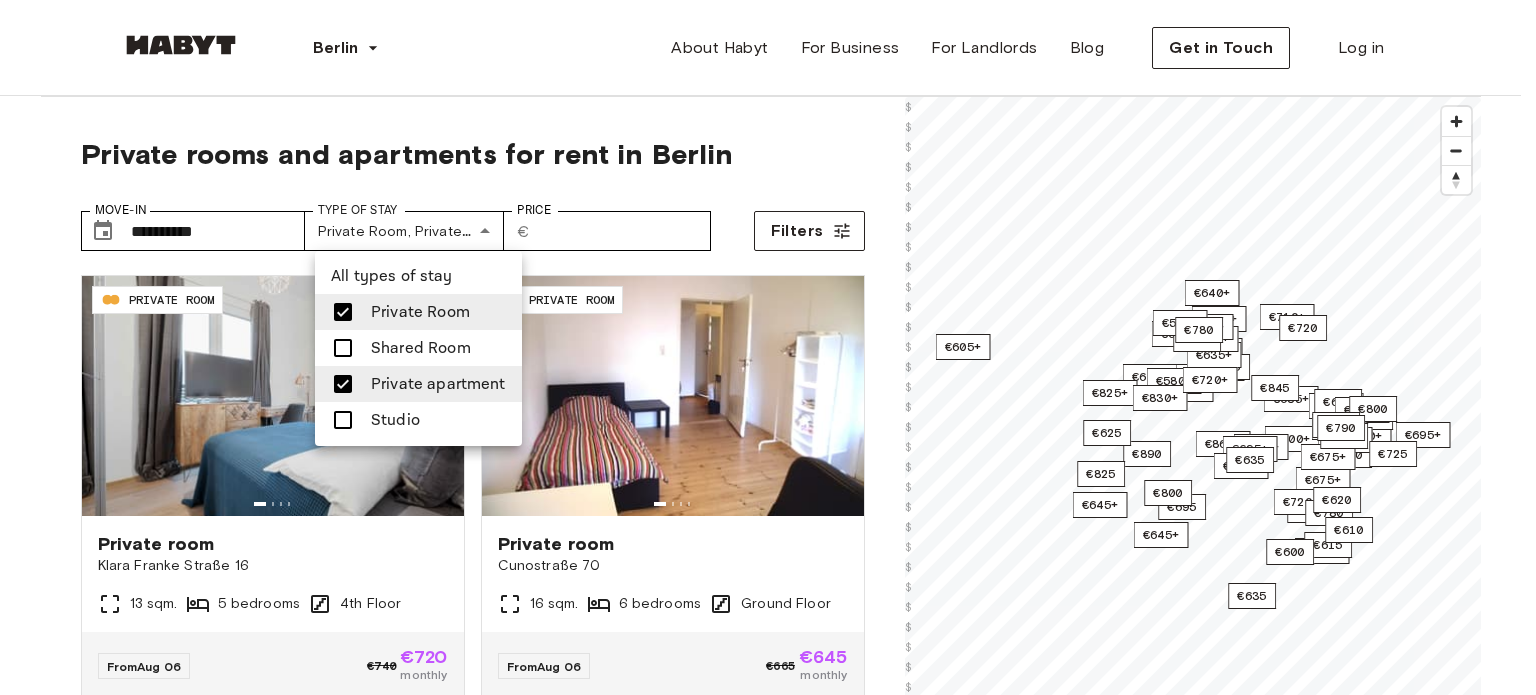 click at bounding box center [768, 347] 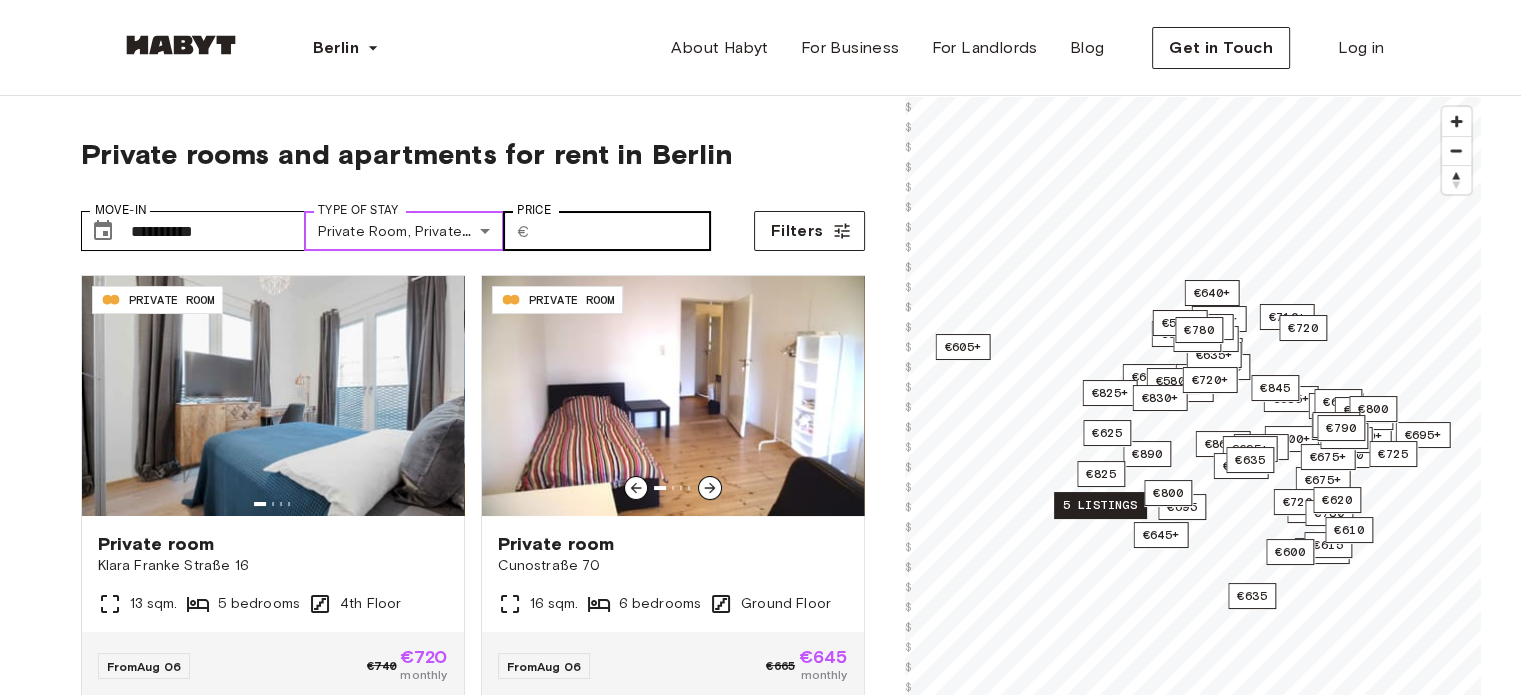 scroll, scrollTop: 274, scrollLeft: 0, axis: vertical 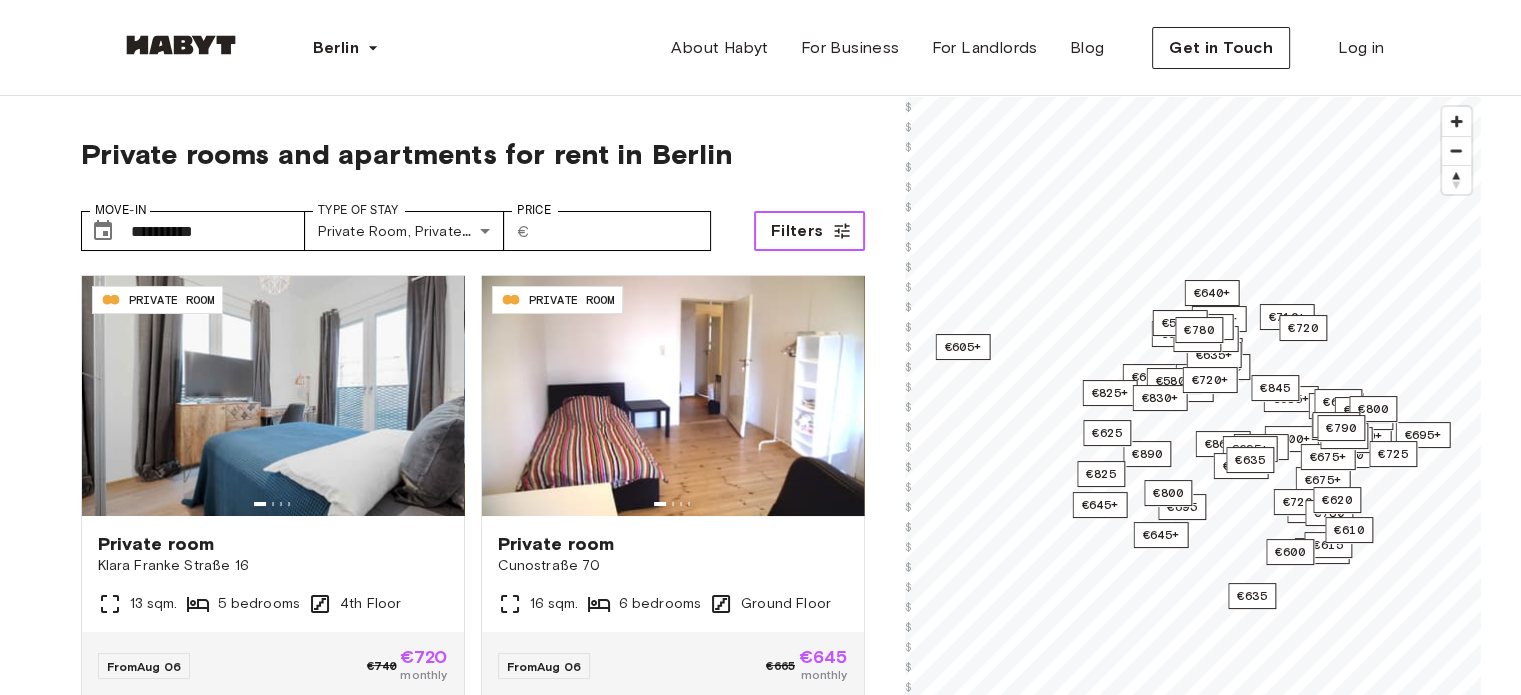 click on "Filters" at bounding box center (797, 231) 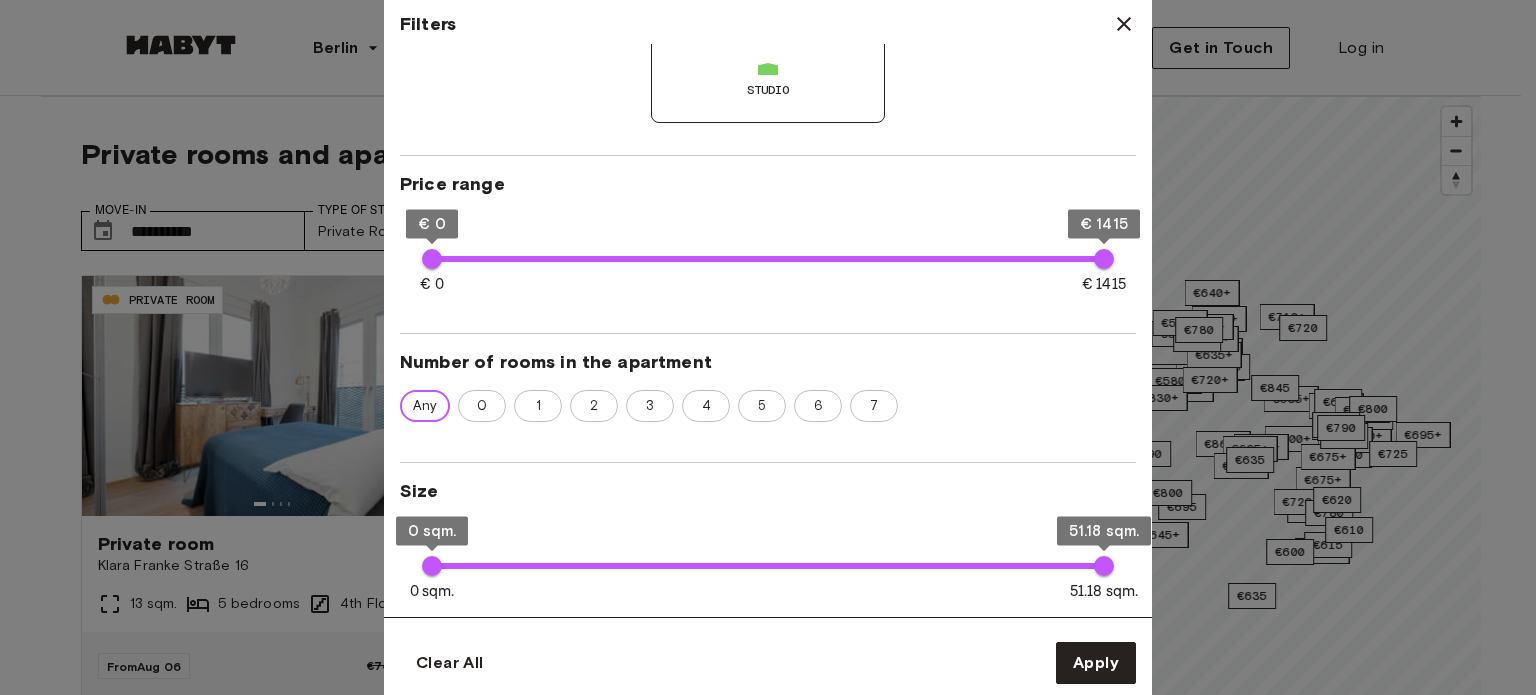 scroll, scrollTop: 304, scrollLeft: 0, axis: vertical 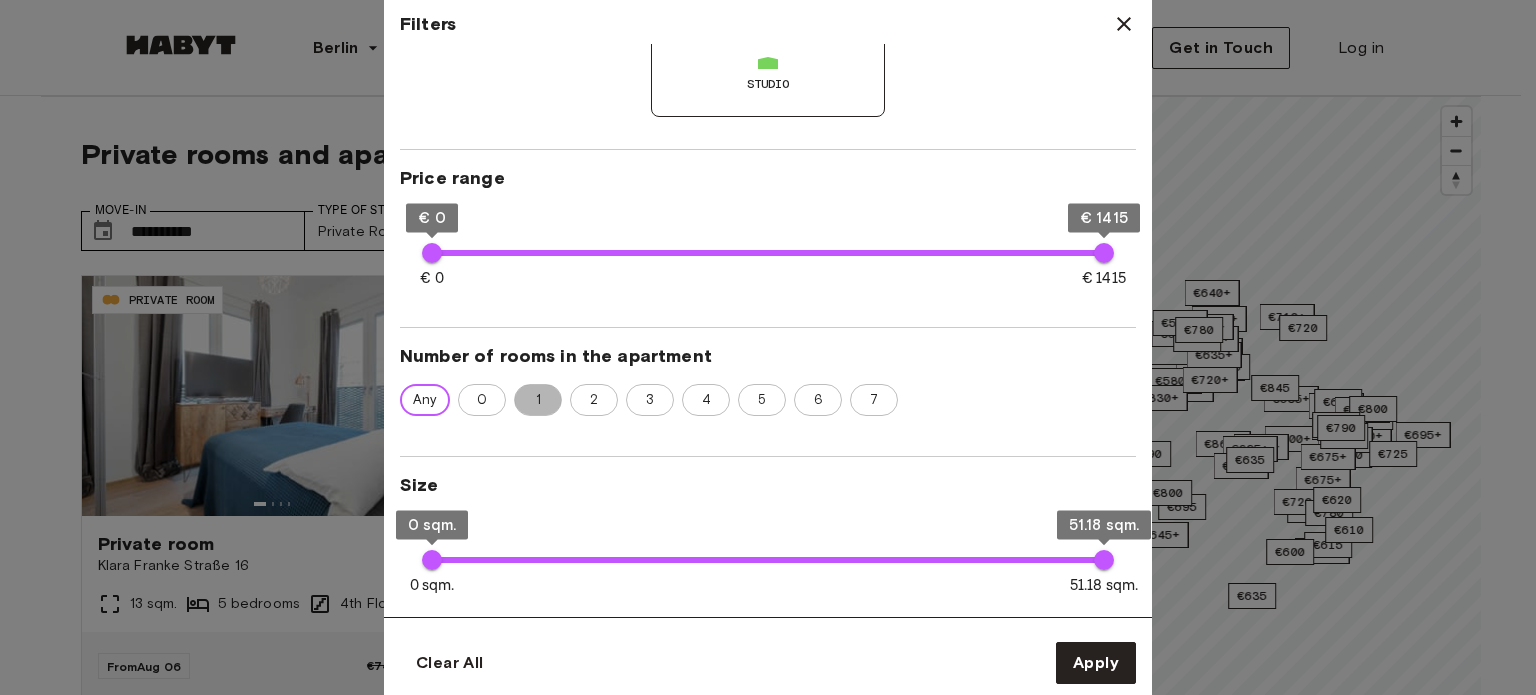click on "1" at bounding box center [538, 400] 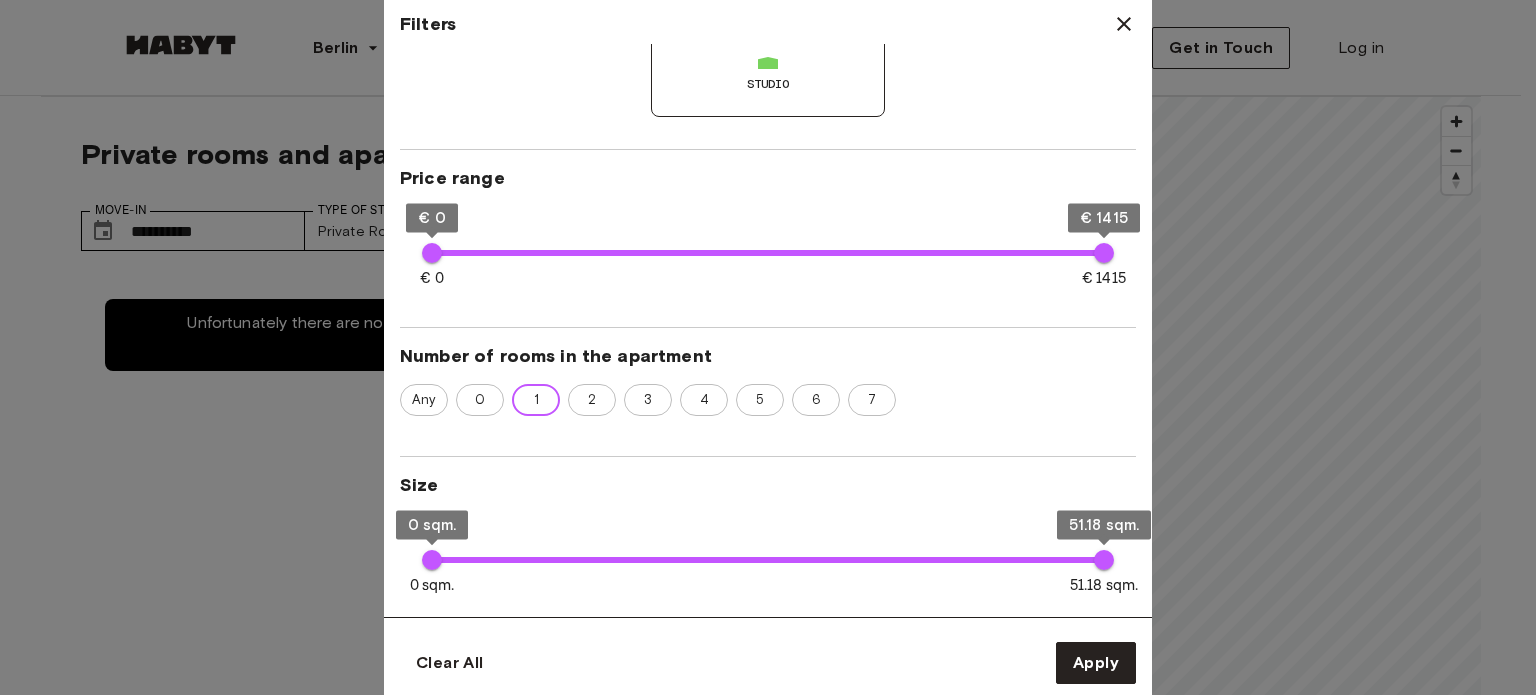type on "**" 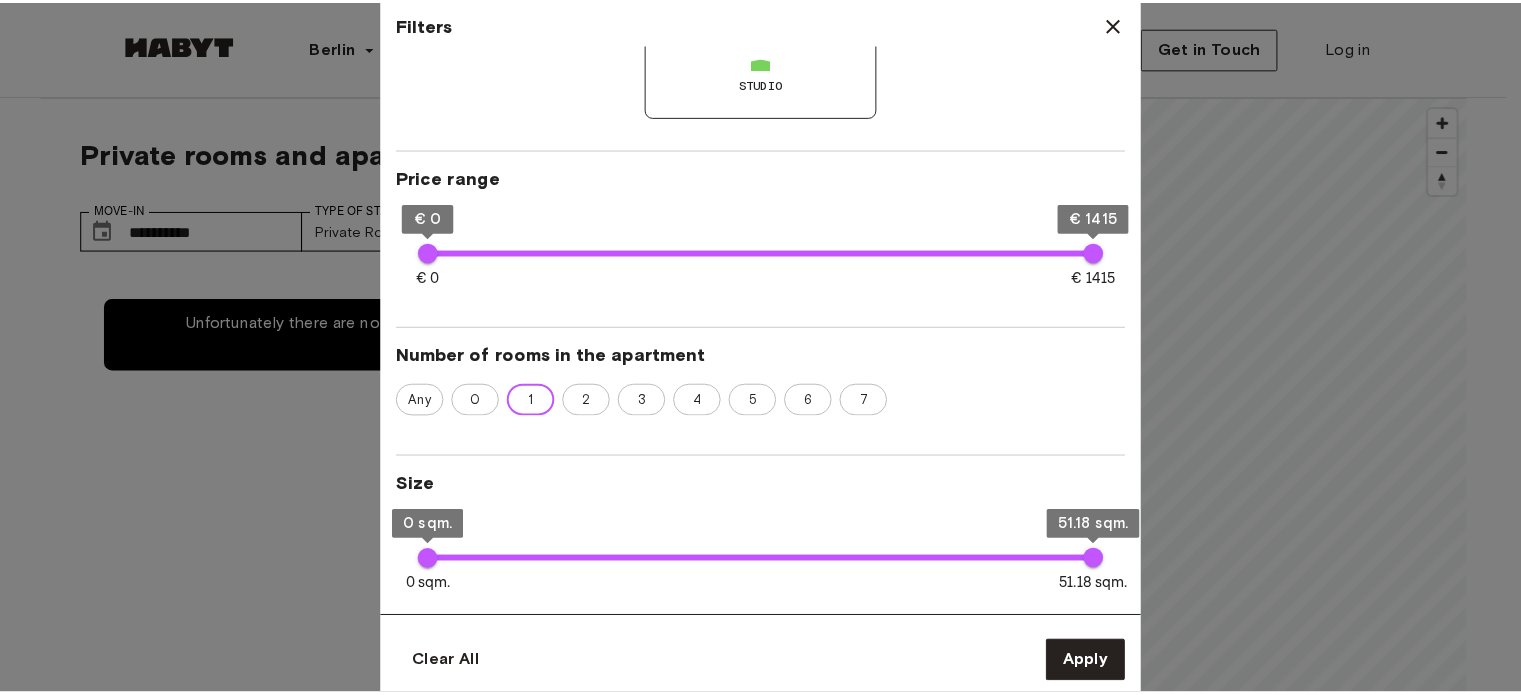scroll, scrollTop: 0, scrollLeft: 0, axis: both 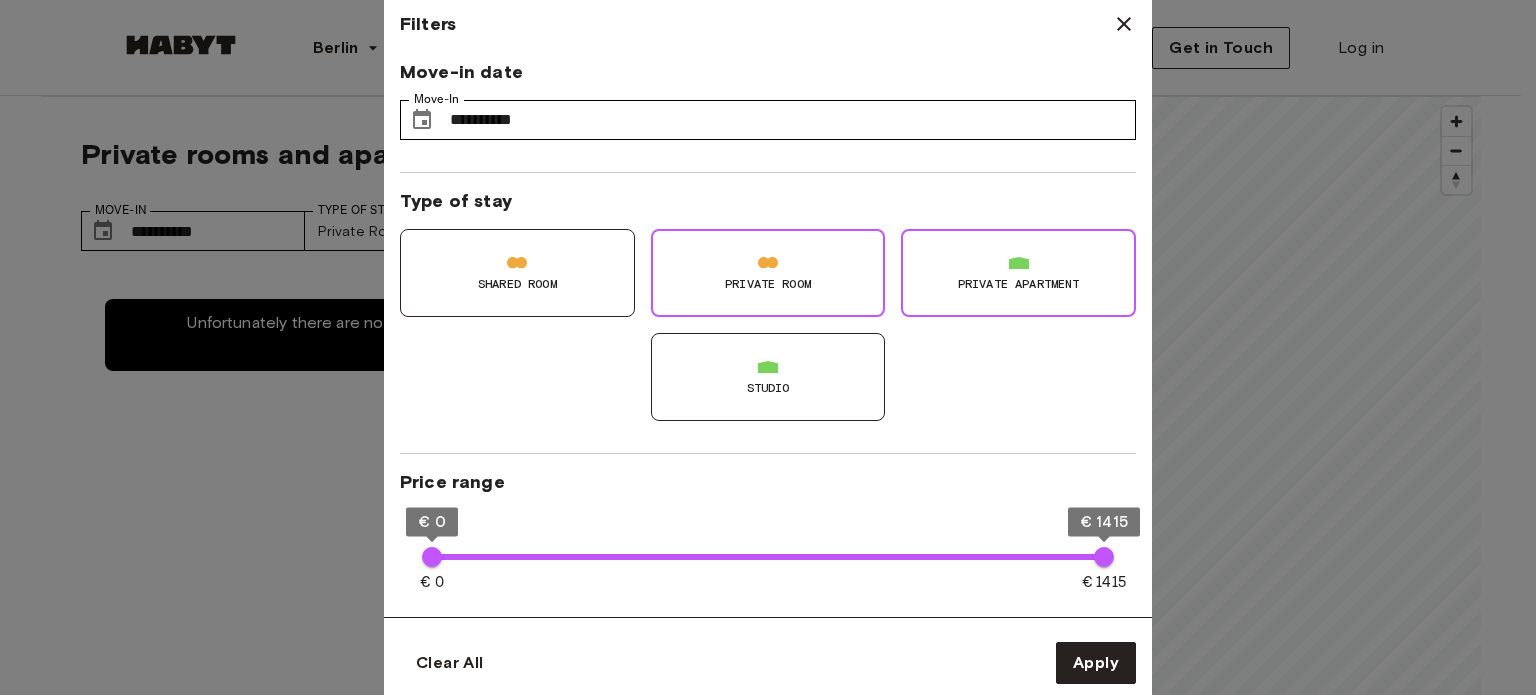 click on "Private Room" at bounding box center [768, 273] 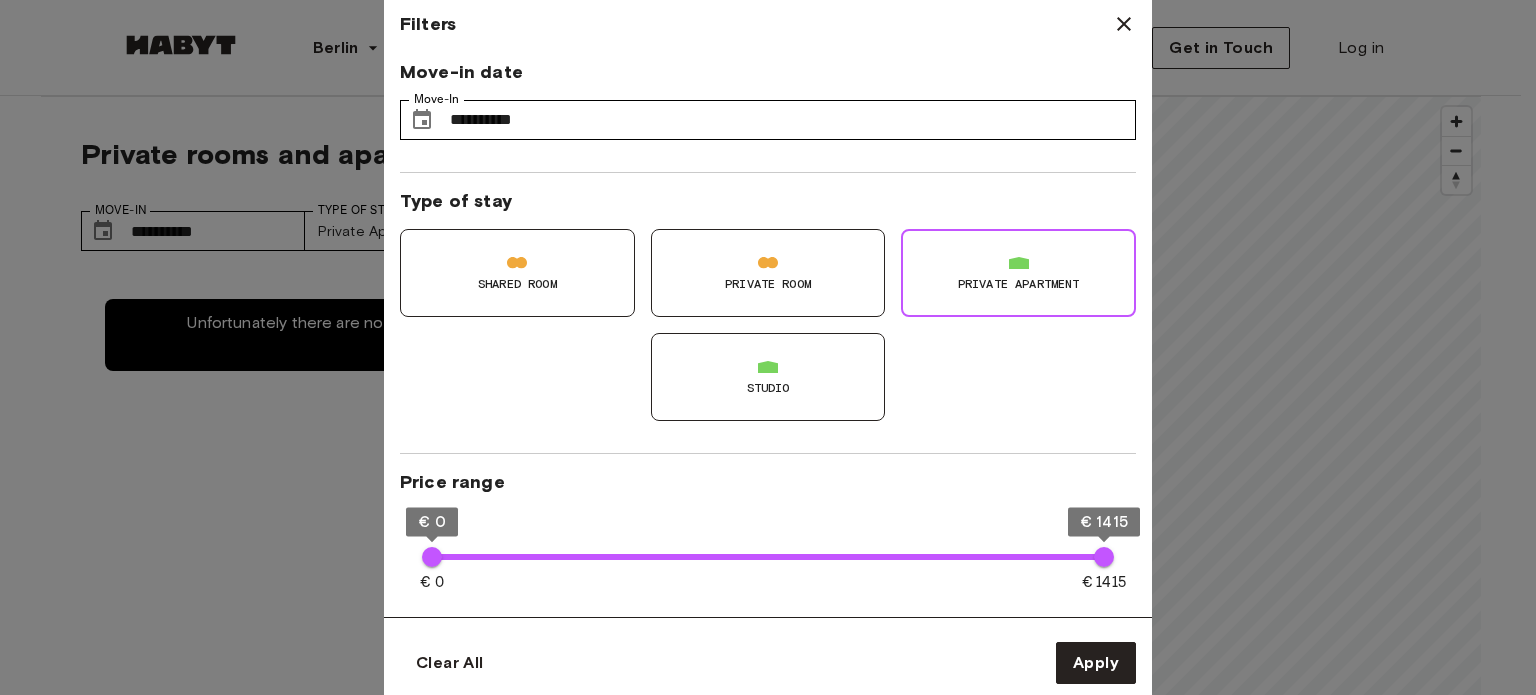 click on "Private apartment" at bounding box center [1018, 273] 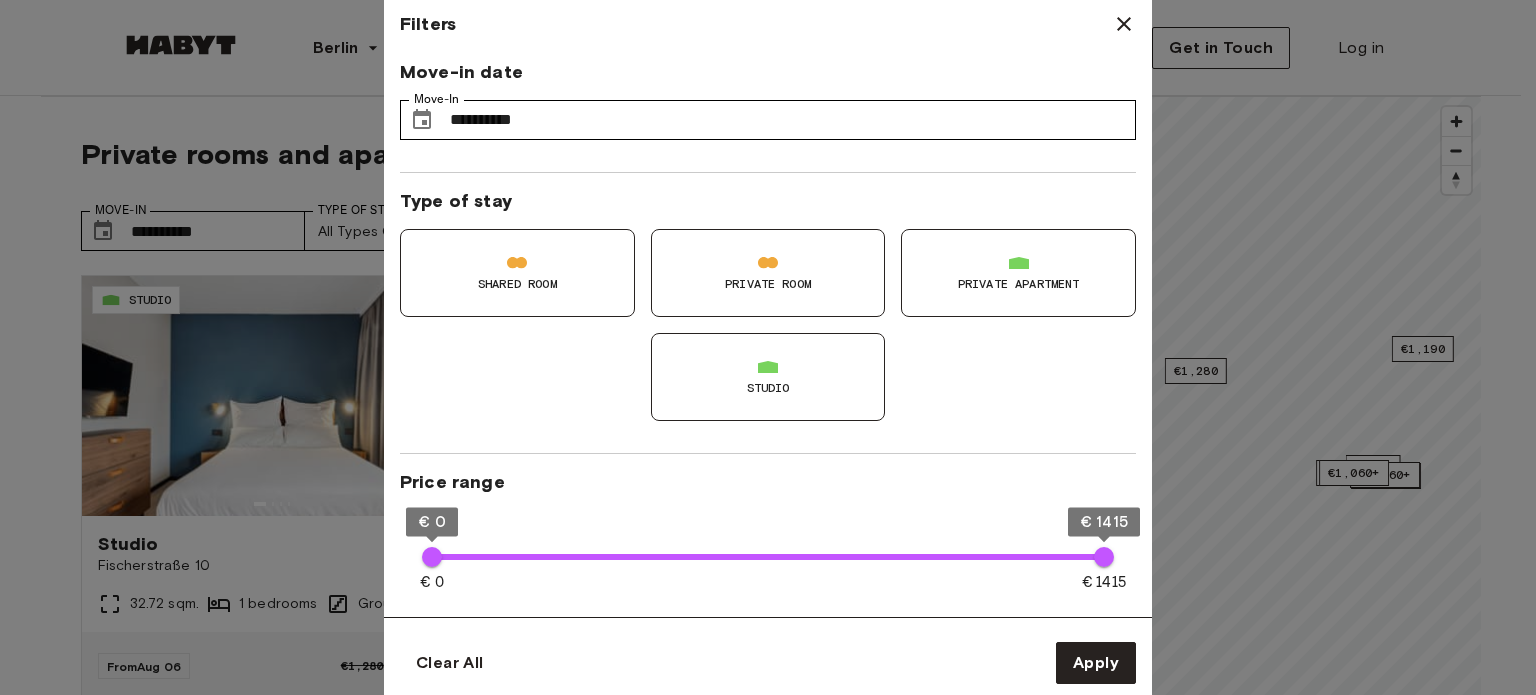 type on "**" 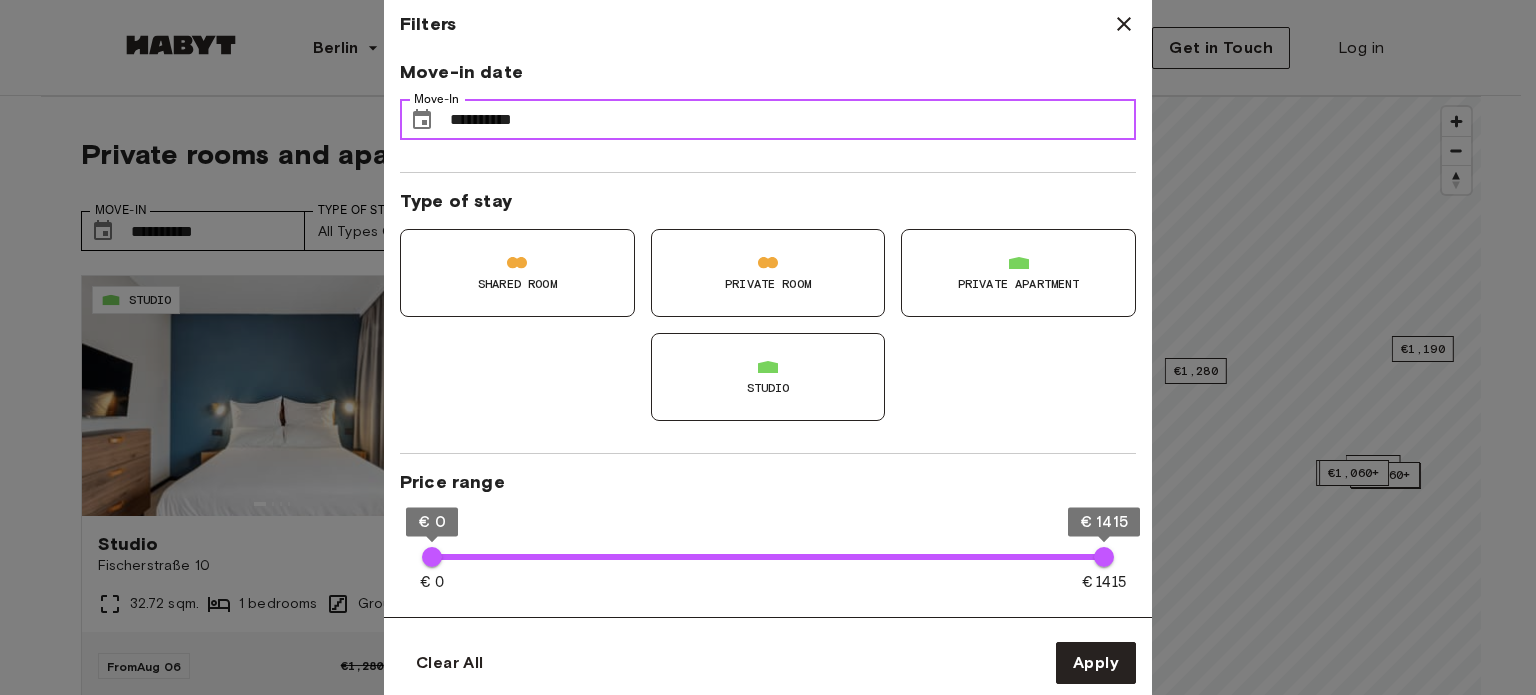 click on "**********" at bounding box center [793, 120] 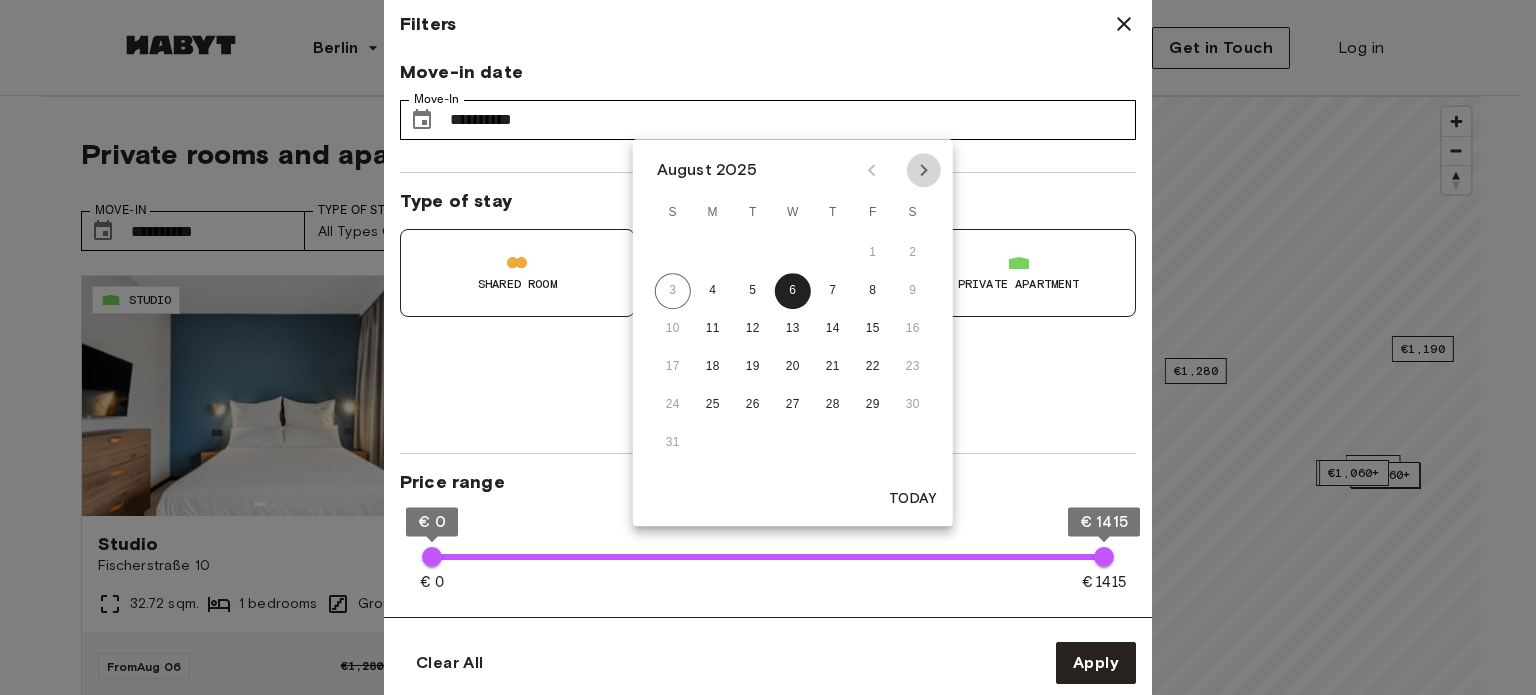 click 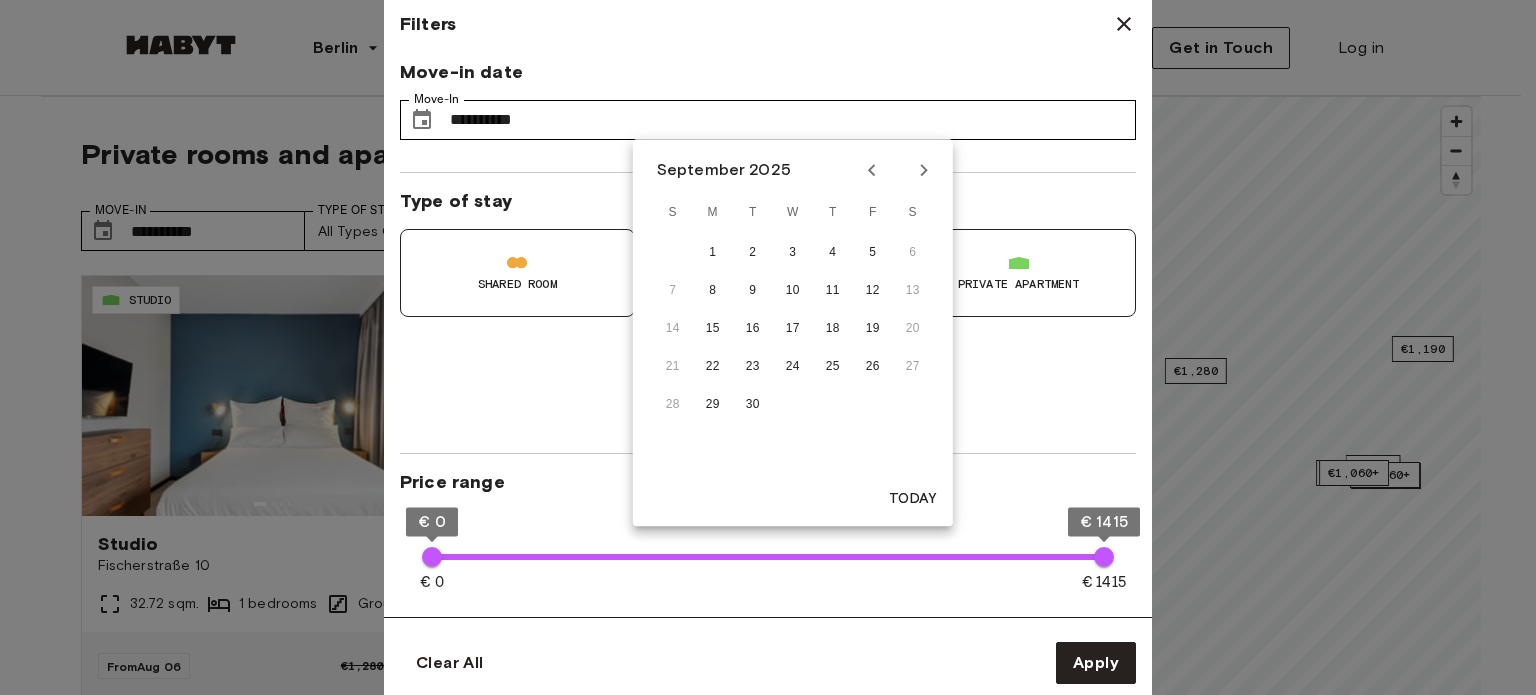 click 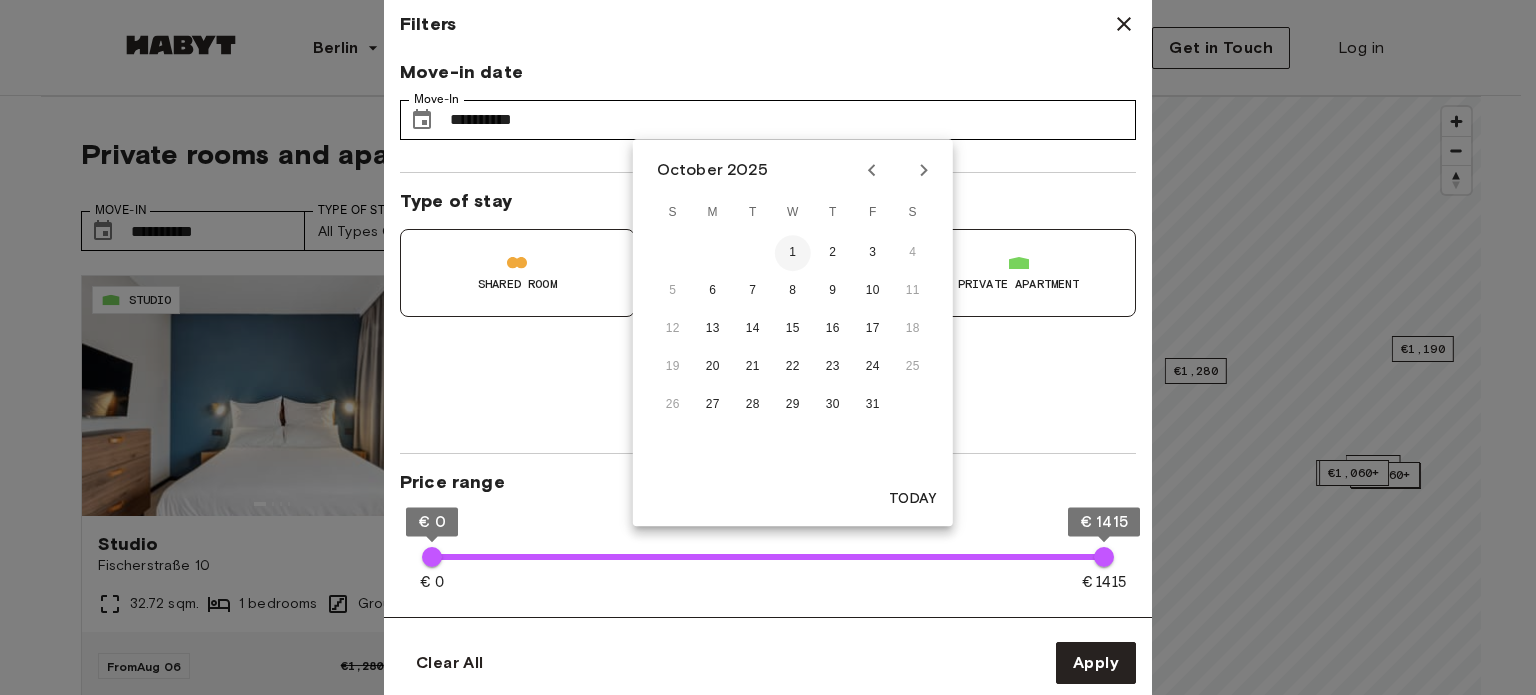 click on "1" at bounding box center (793, 253) 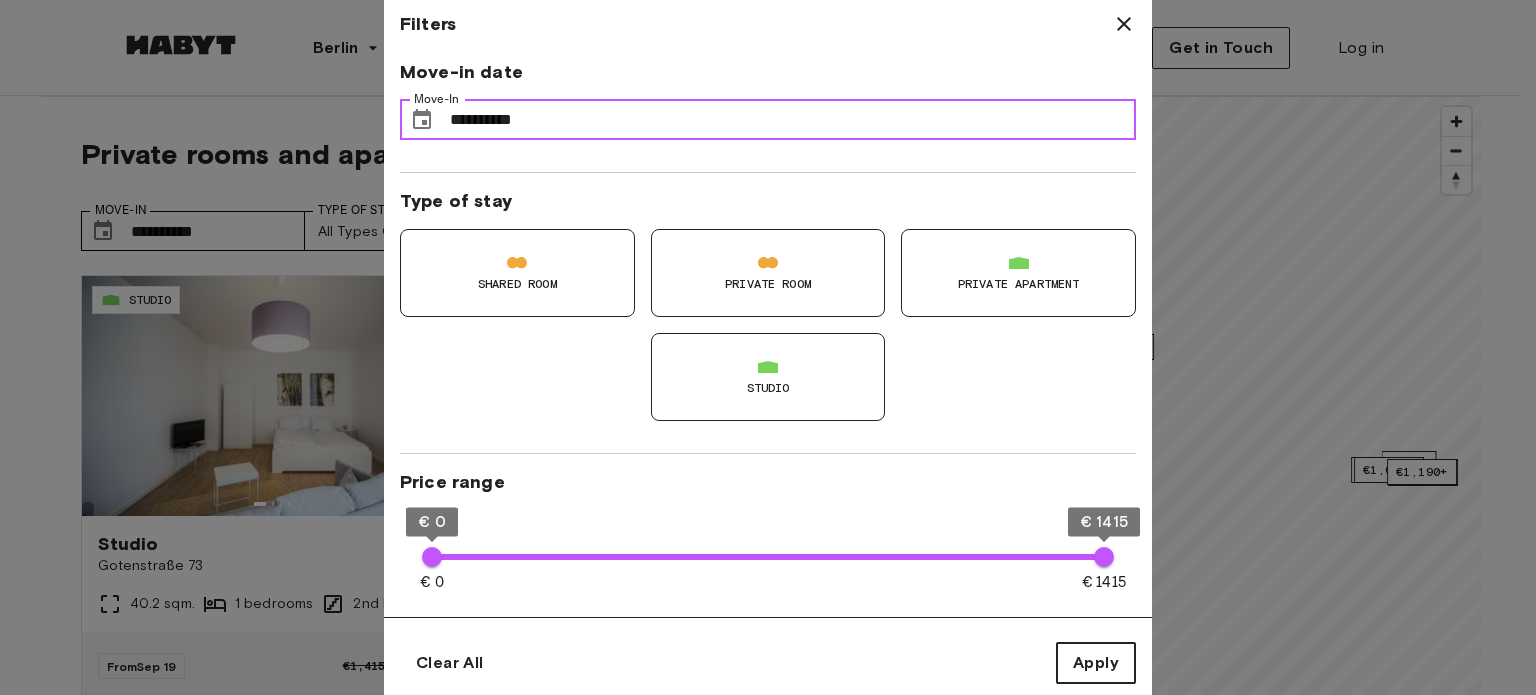 type on "**" 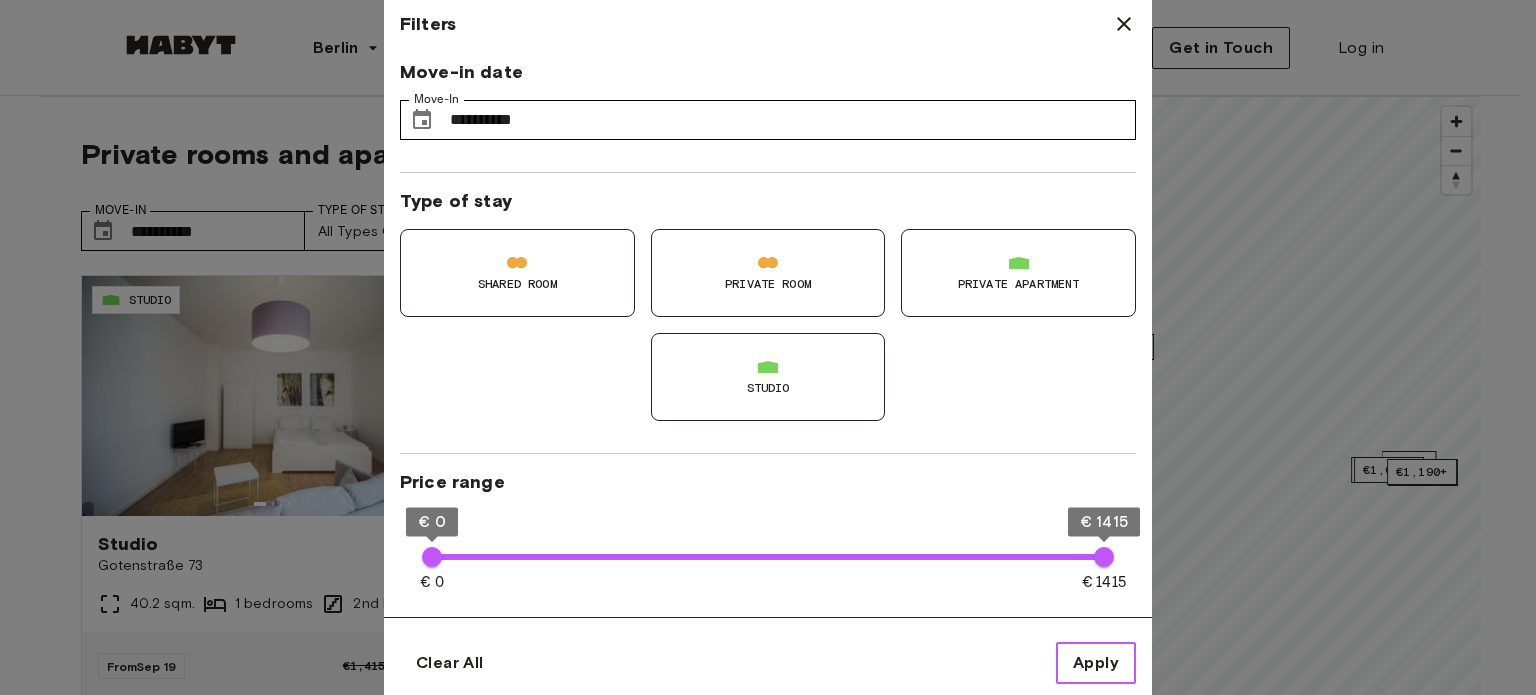 click on "Apply" at bounding box center [1096, 663] 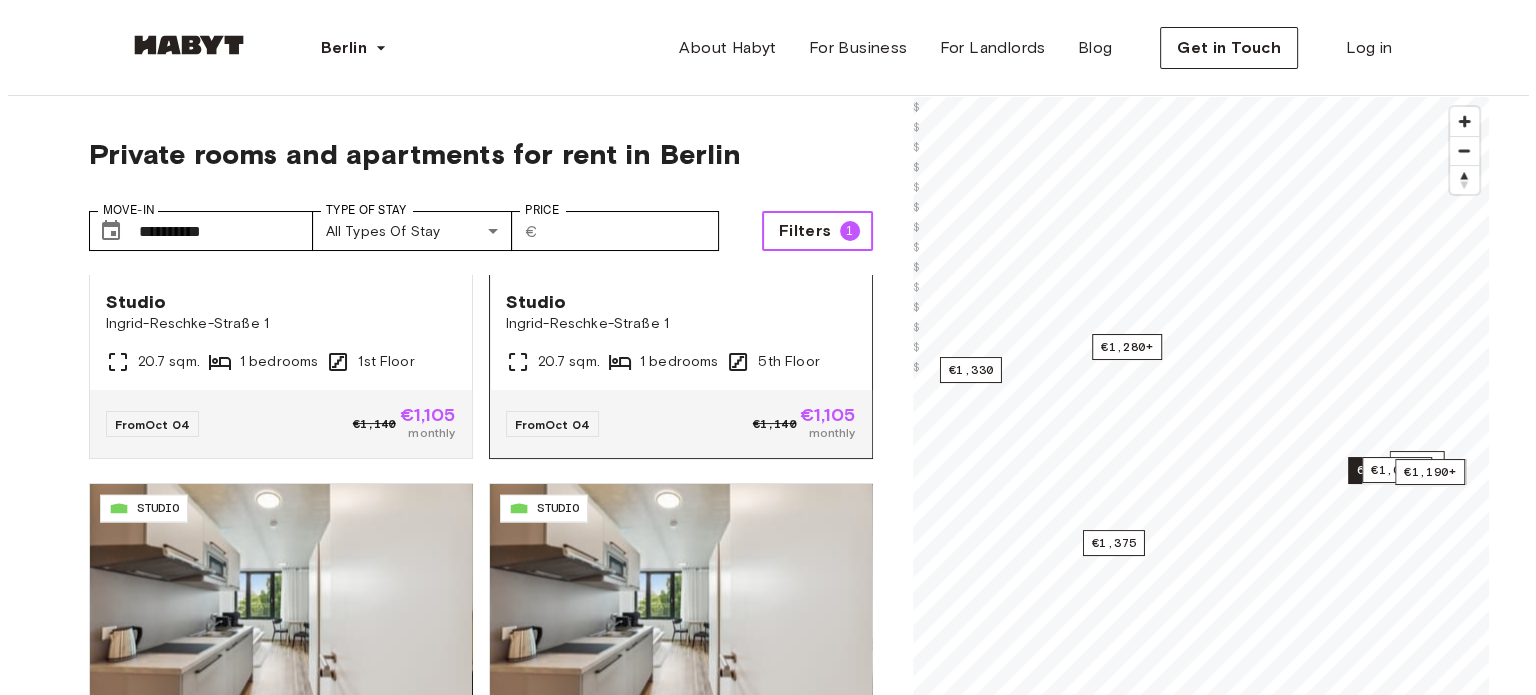 scroll, scrollTop: 3394, scrollLeft: 0, axis: vertical 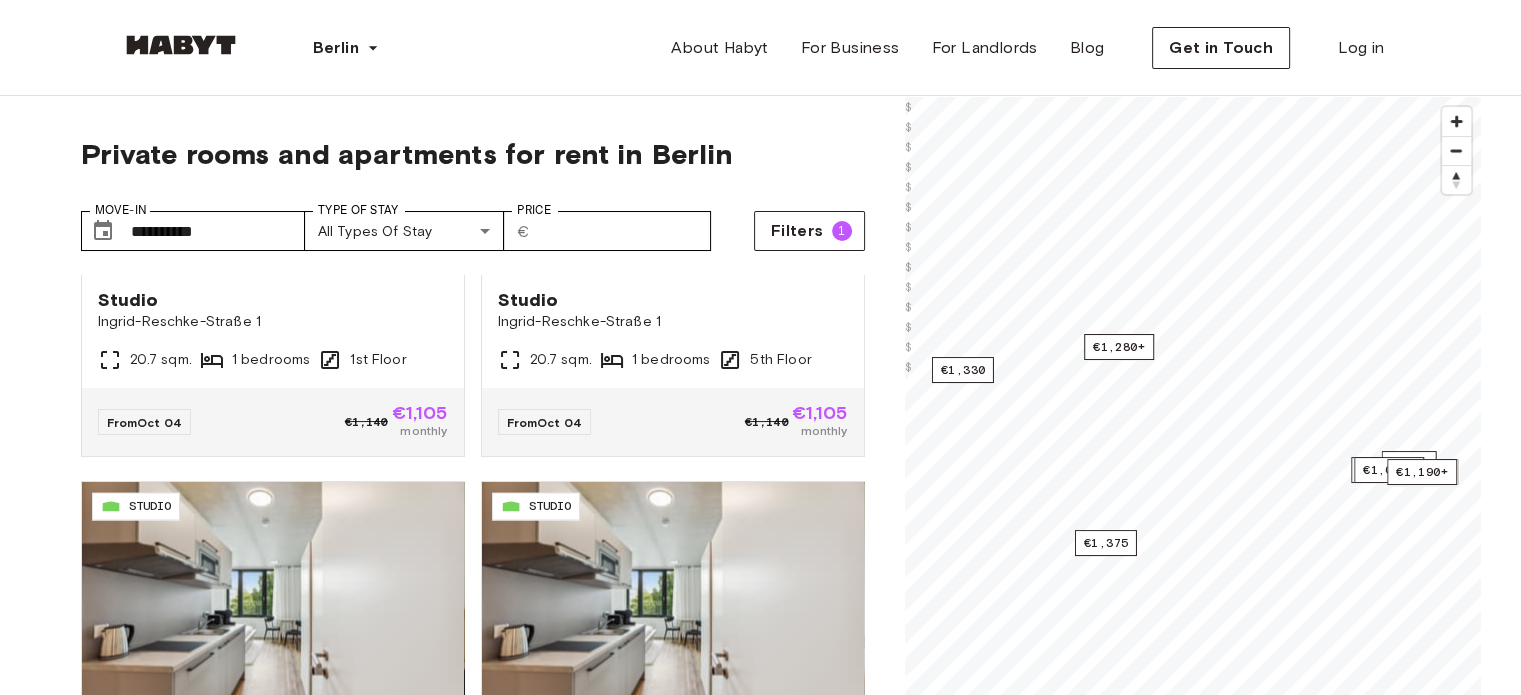 click on "**********" at bounding box center [473, 231] 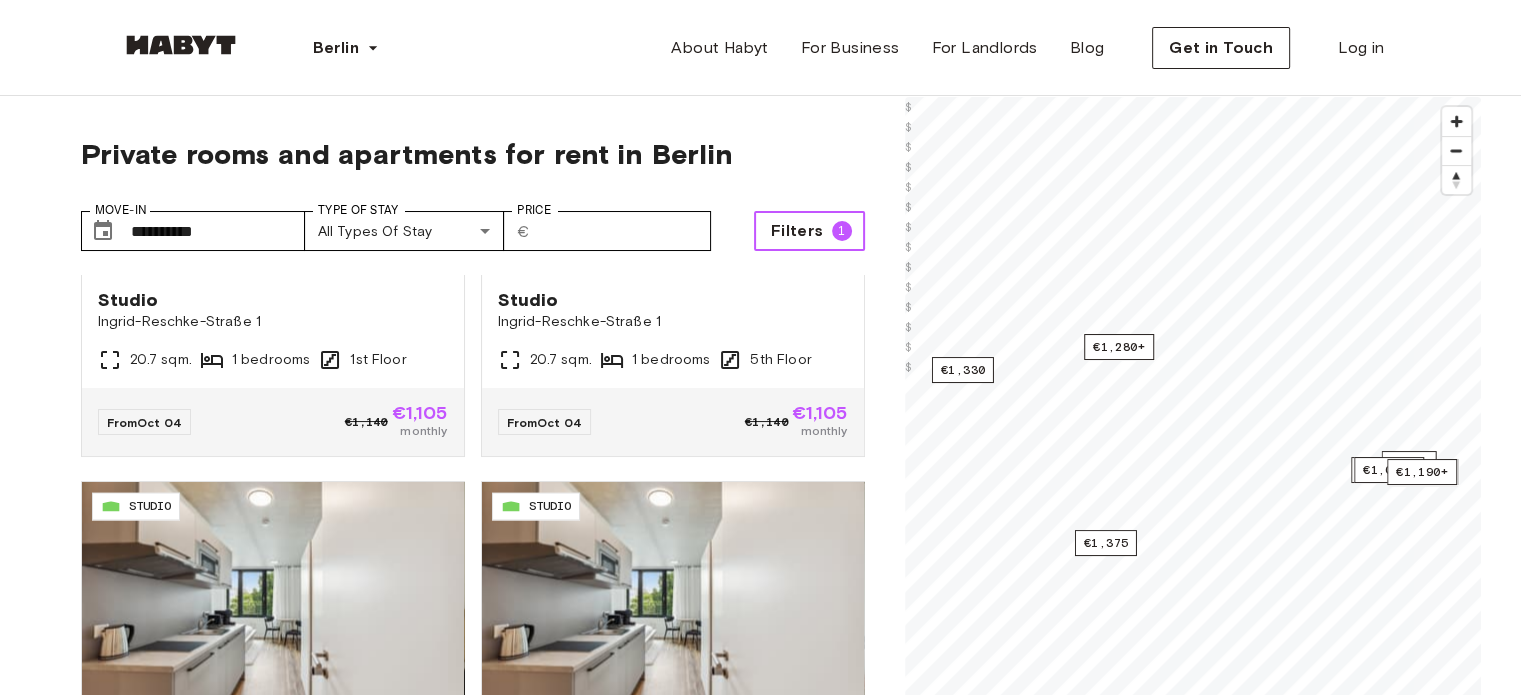 click on "Filters" at bounding box center (797, 231) 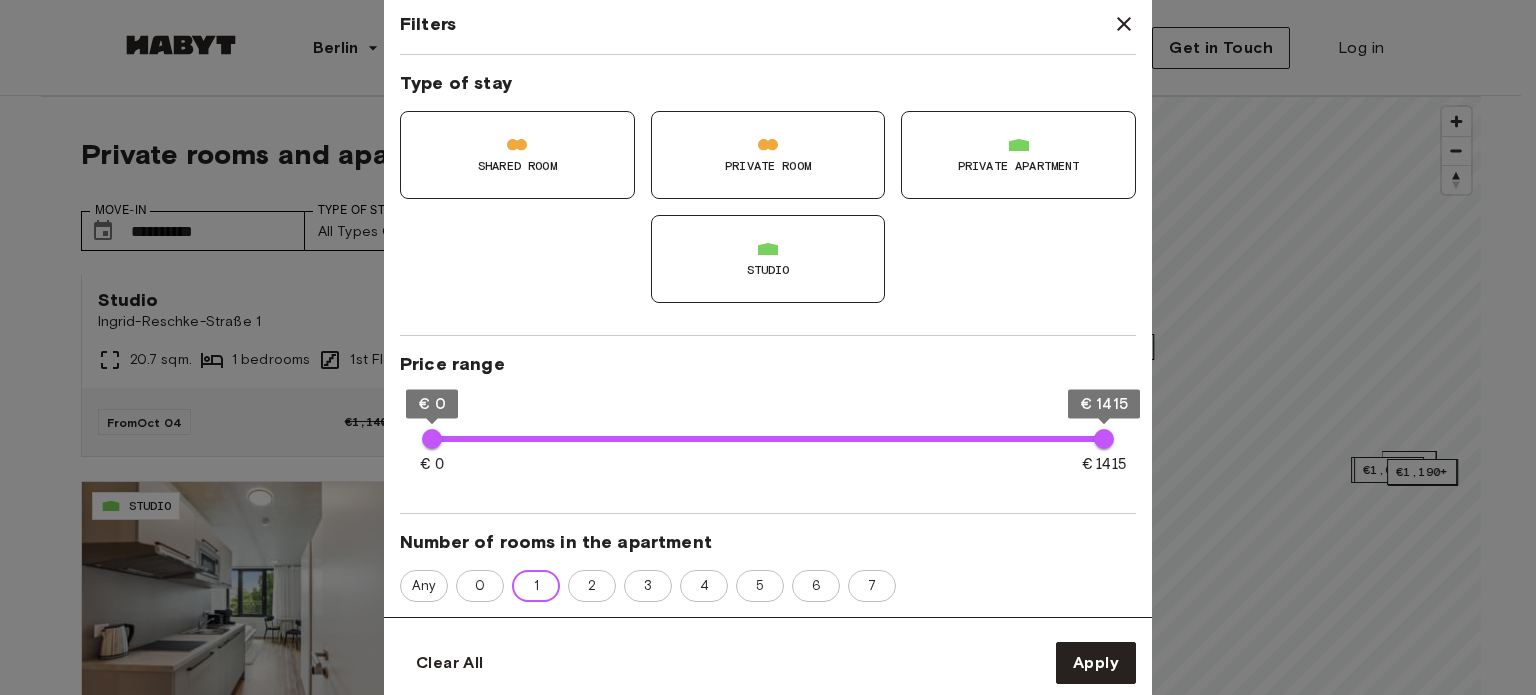 scroll, scrollTop: 0, scrollLeft: 0, axis: both 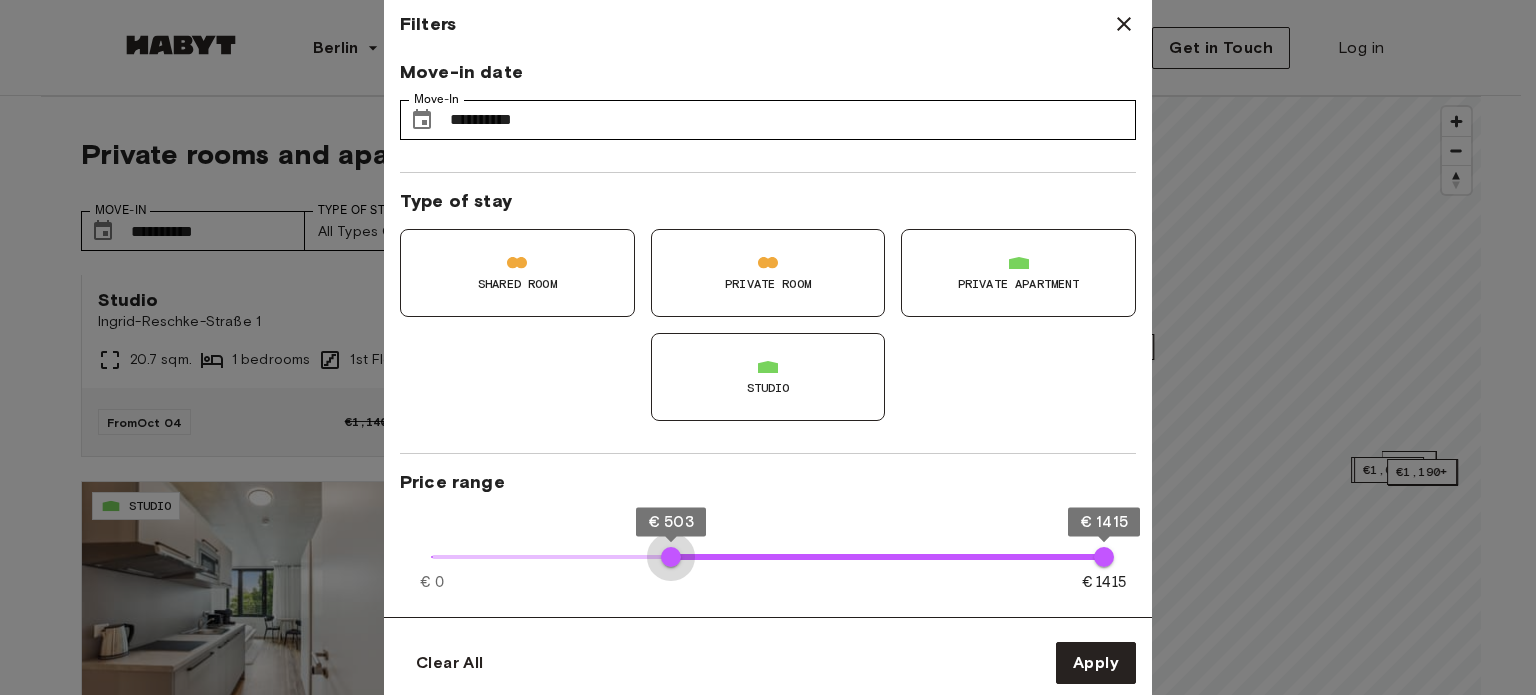 type on "***" 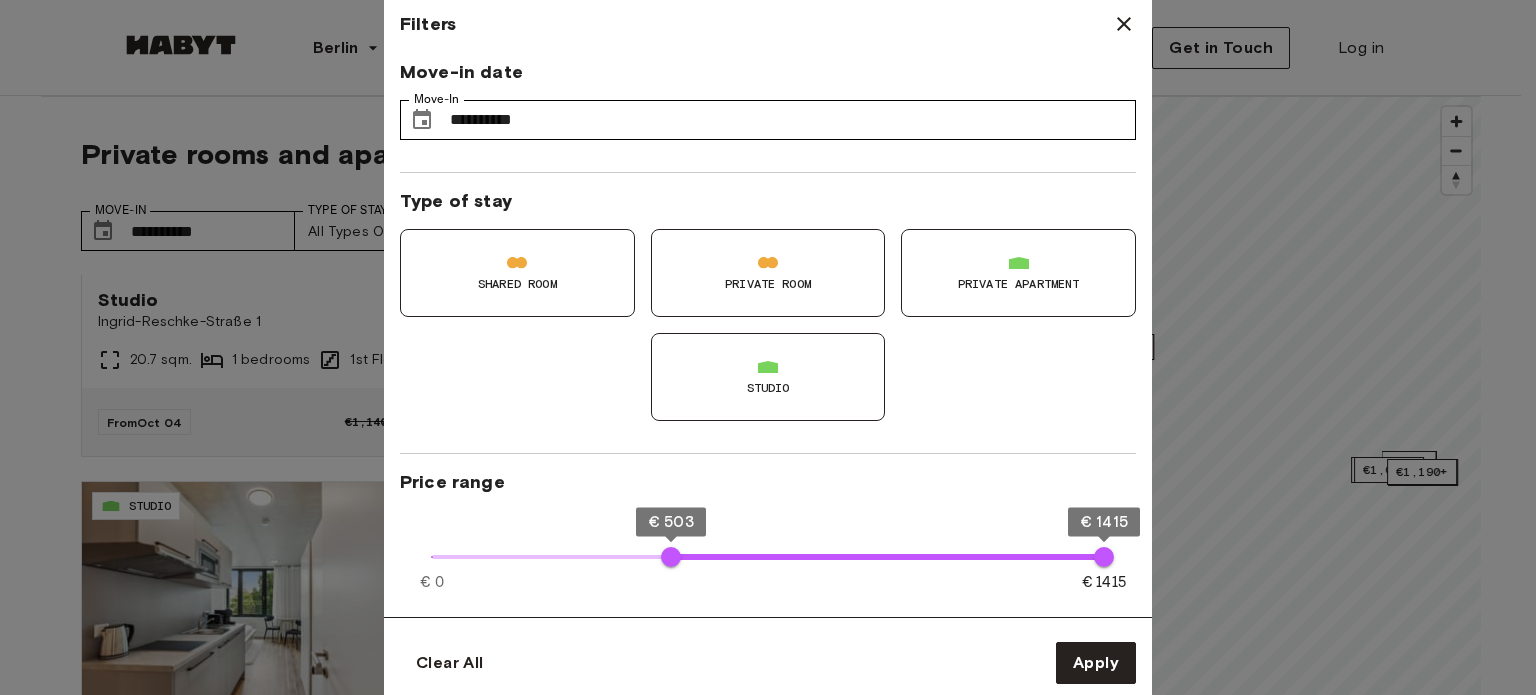 type on "**" 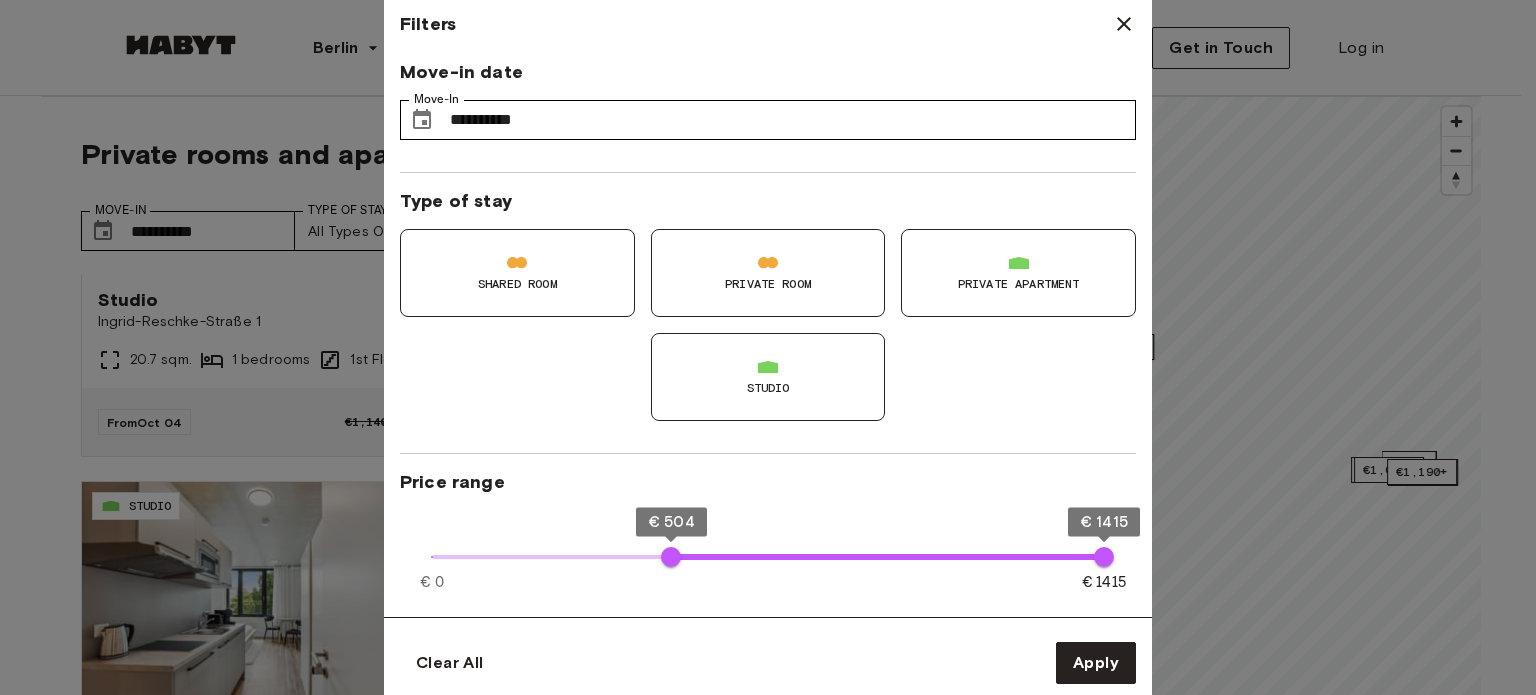 type on "***" 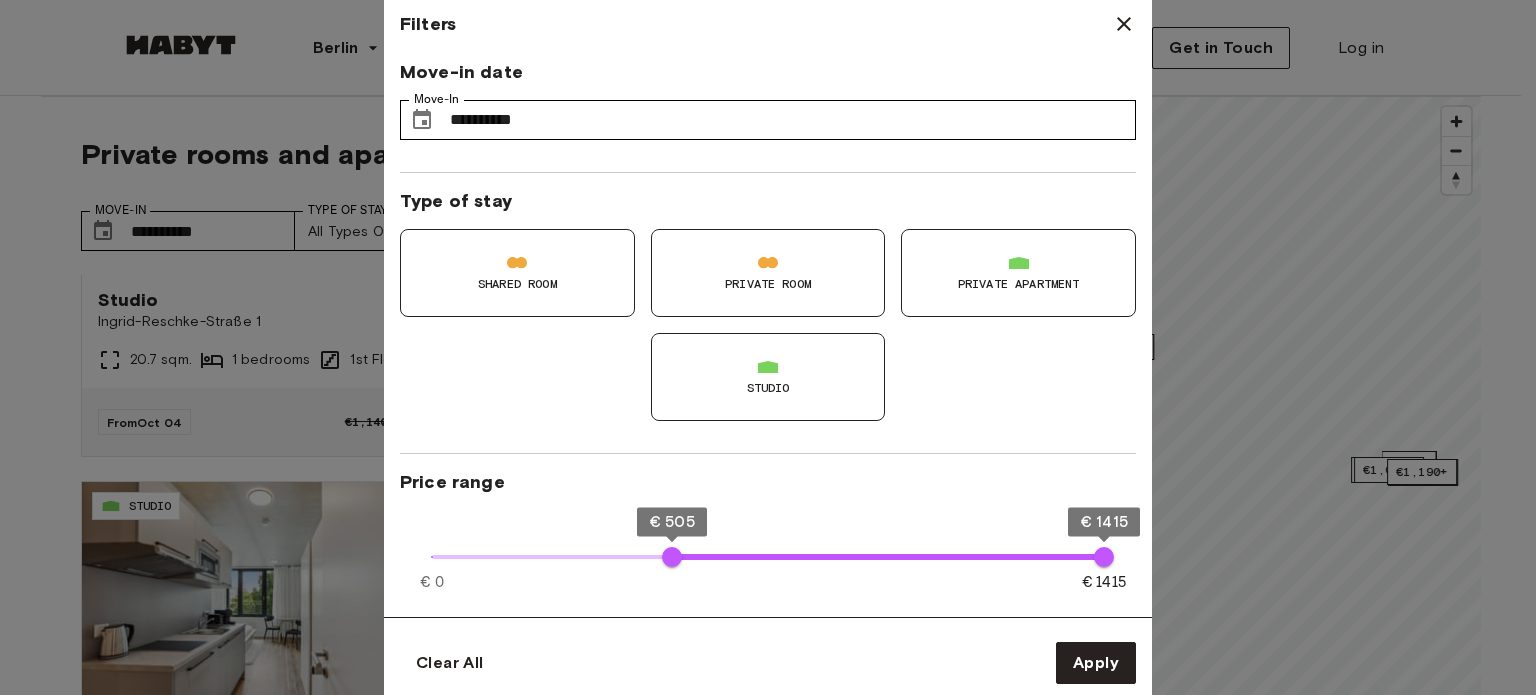 type on "***" 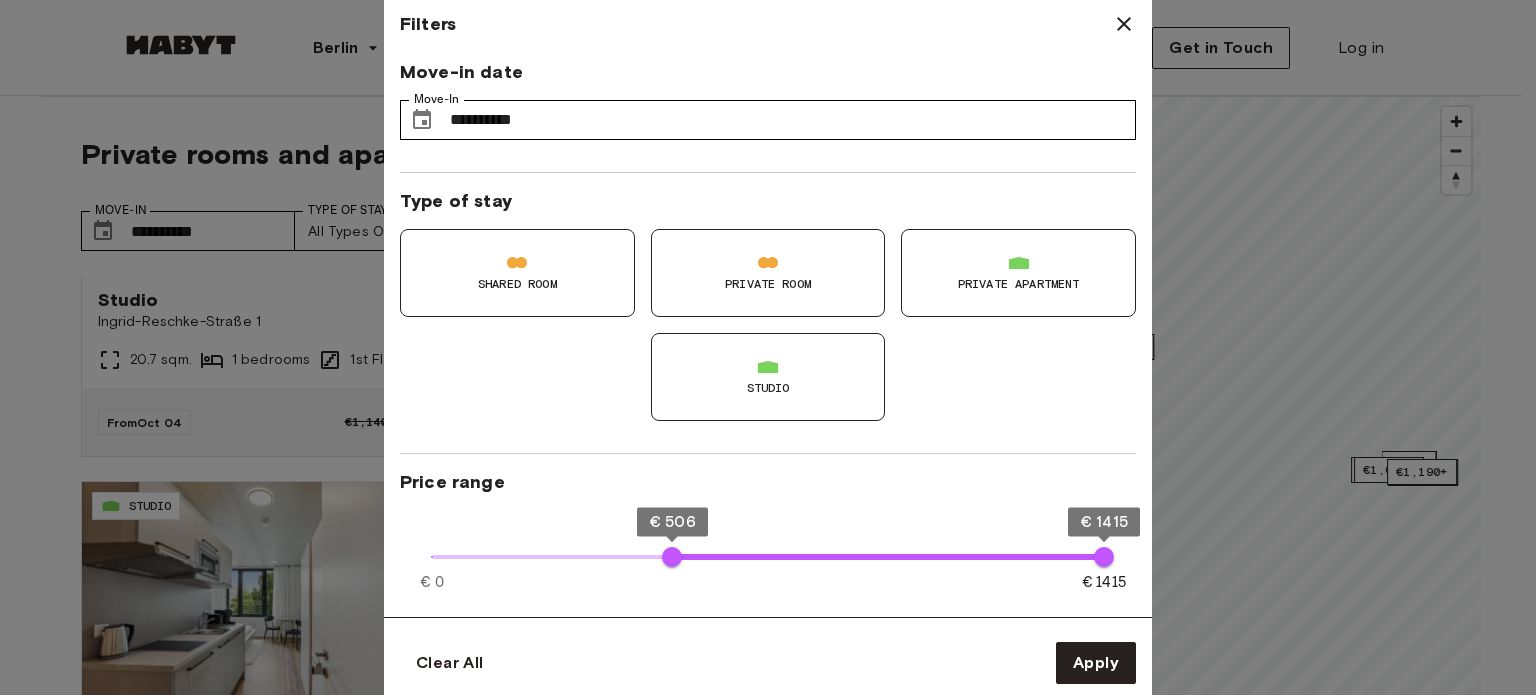 type on "**" 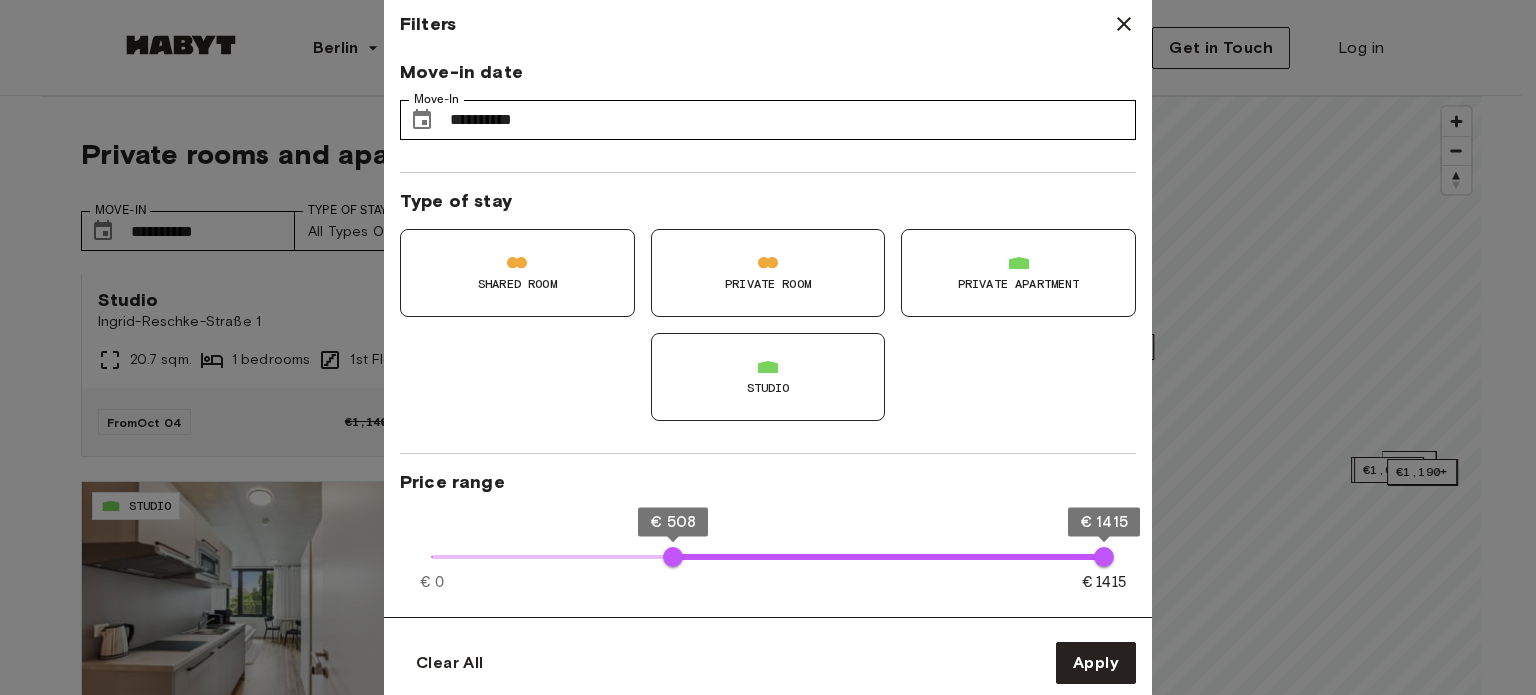 type on "***" 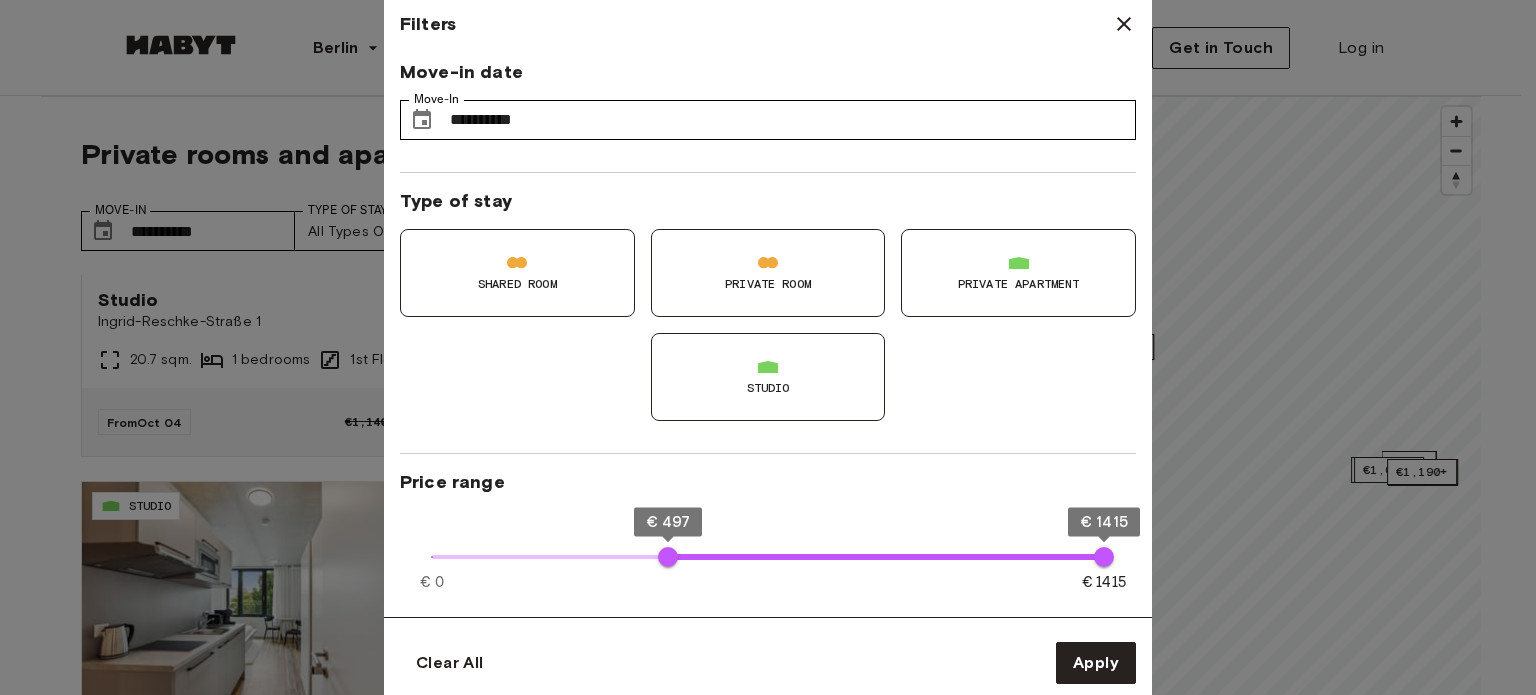 type on "**" 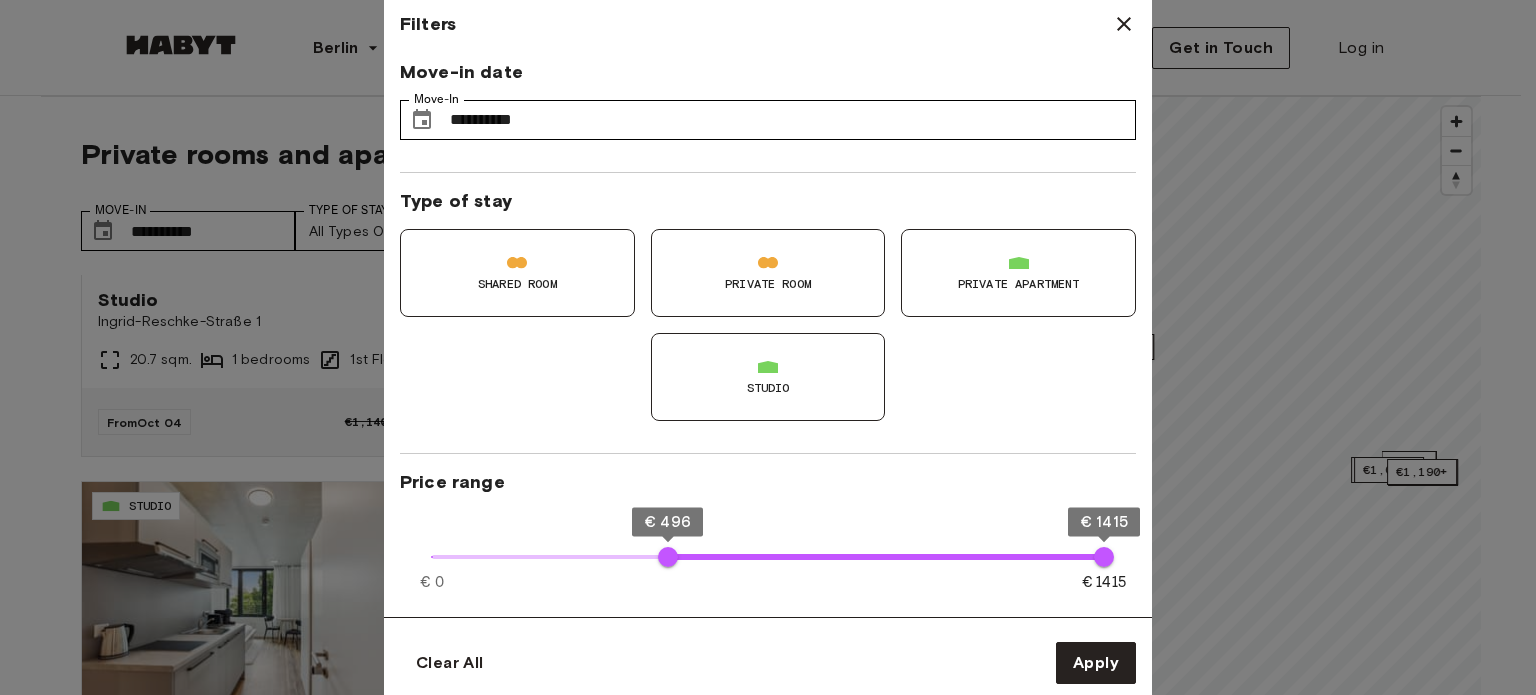 type on "**" 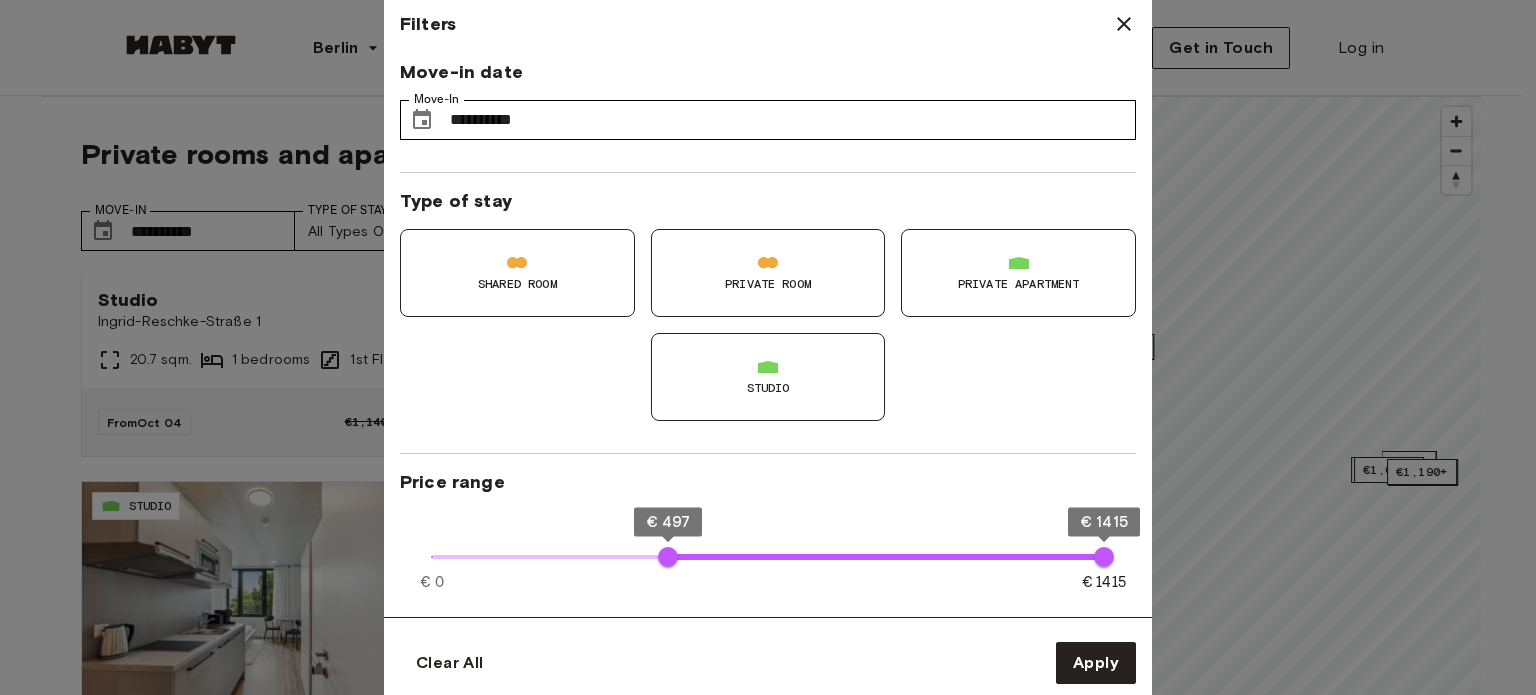 type on "**" 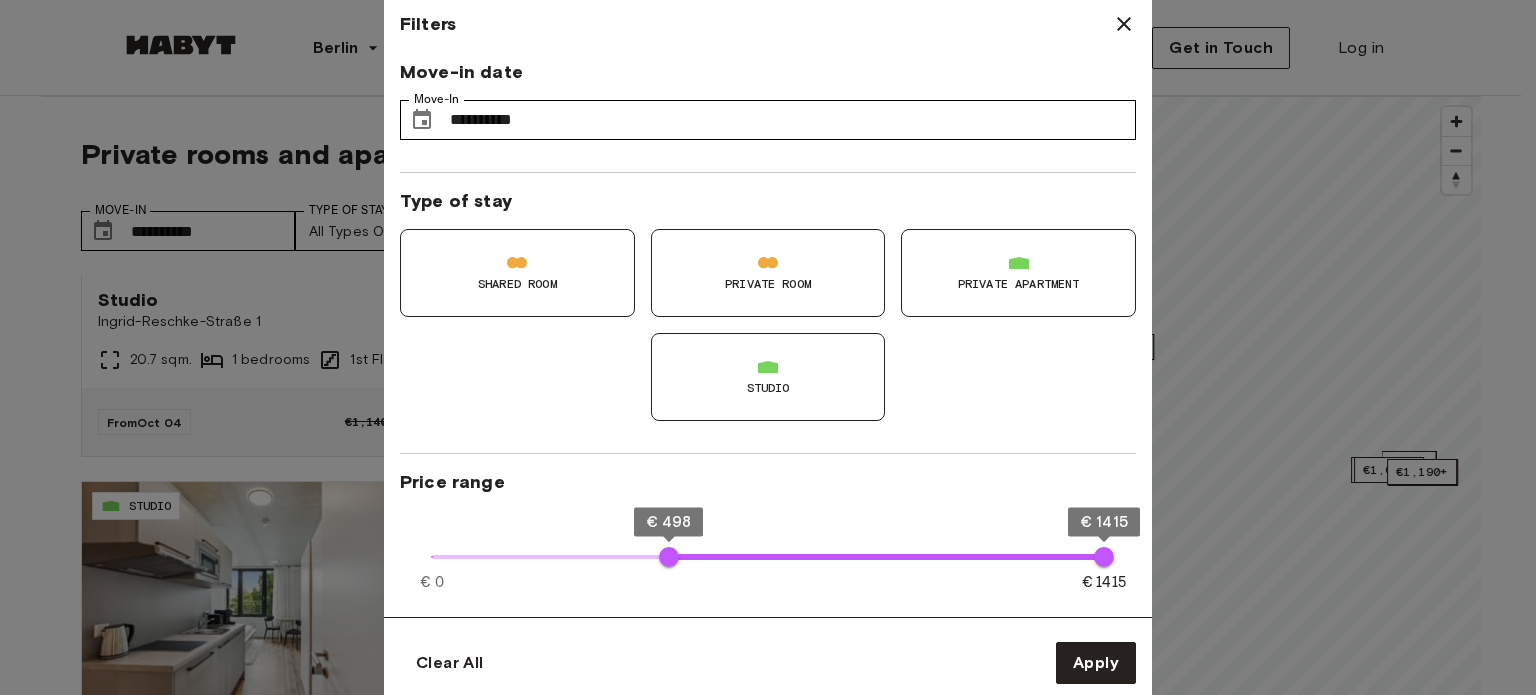 type on "**" 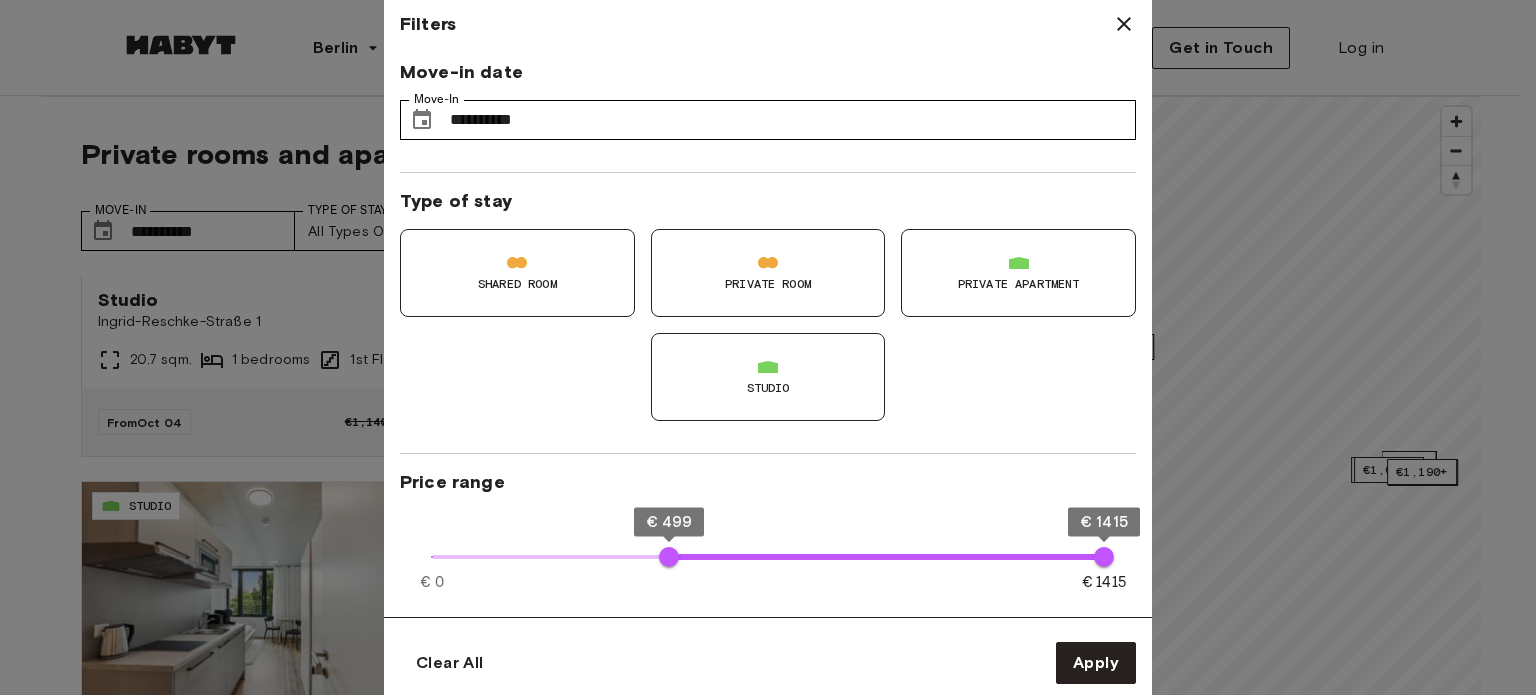 type on "**" 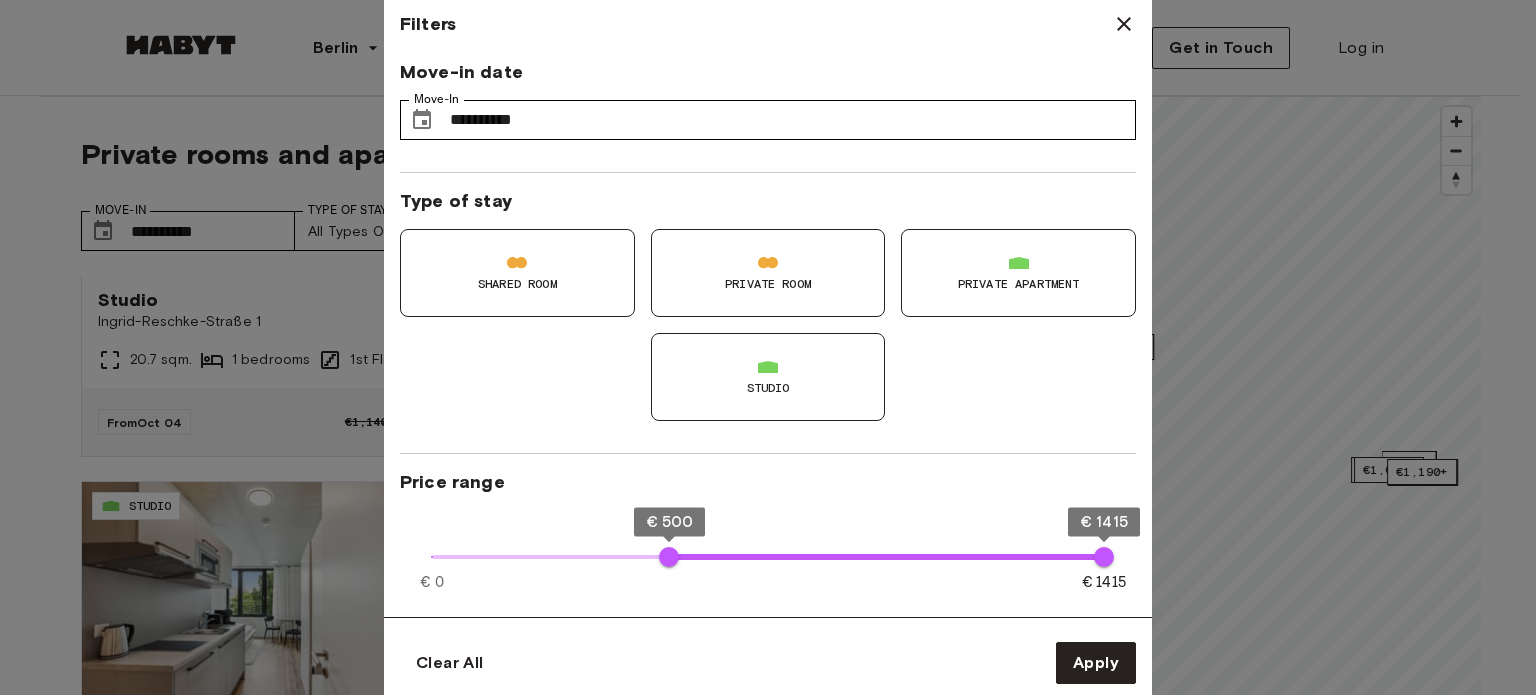 click on "€ 1415" at bounding box center [1104, 557] 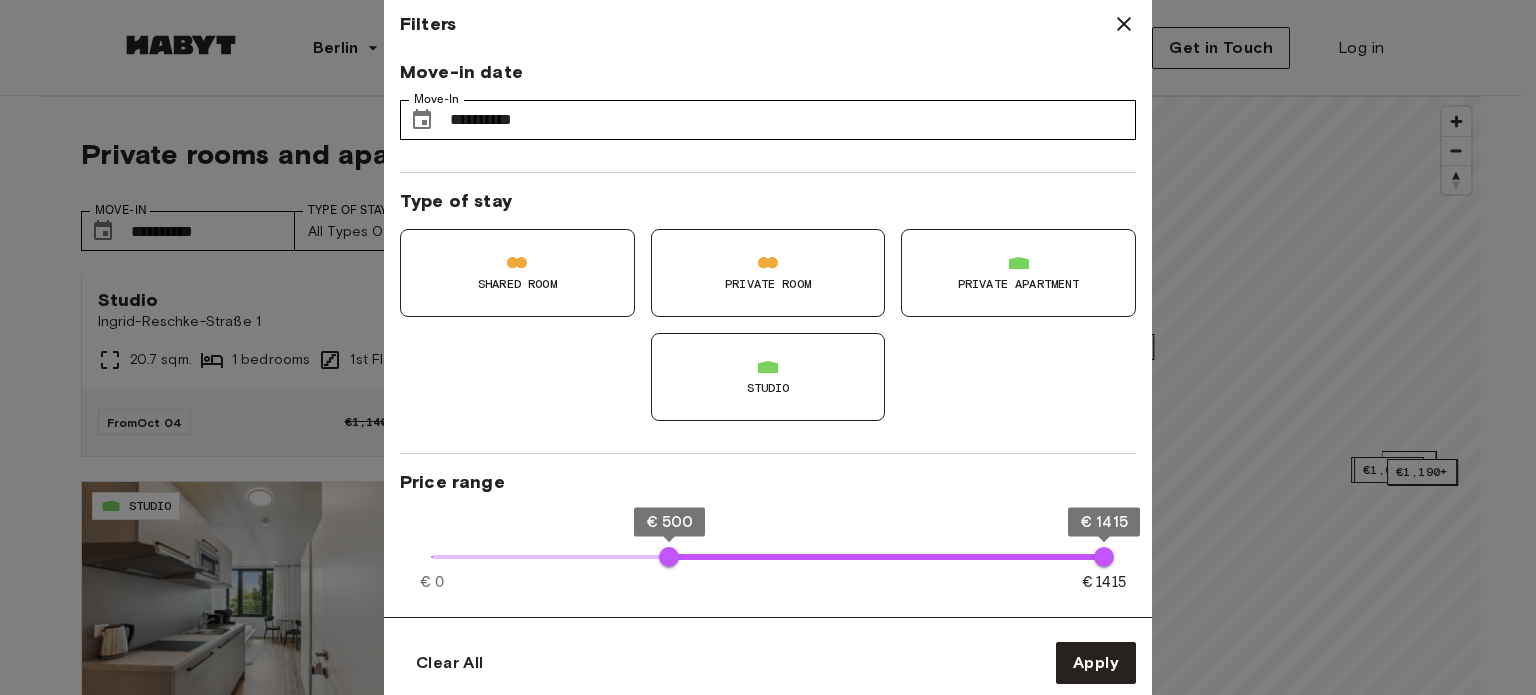 type on "**" 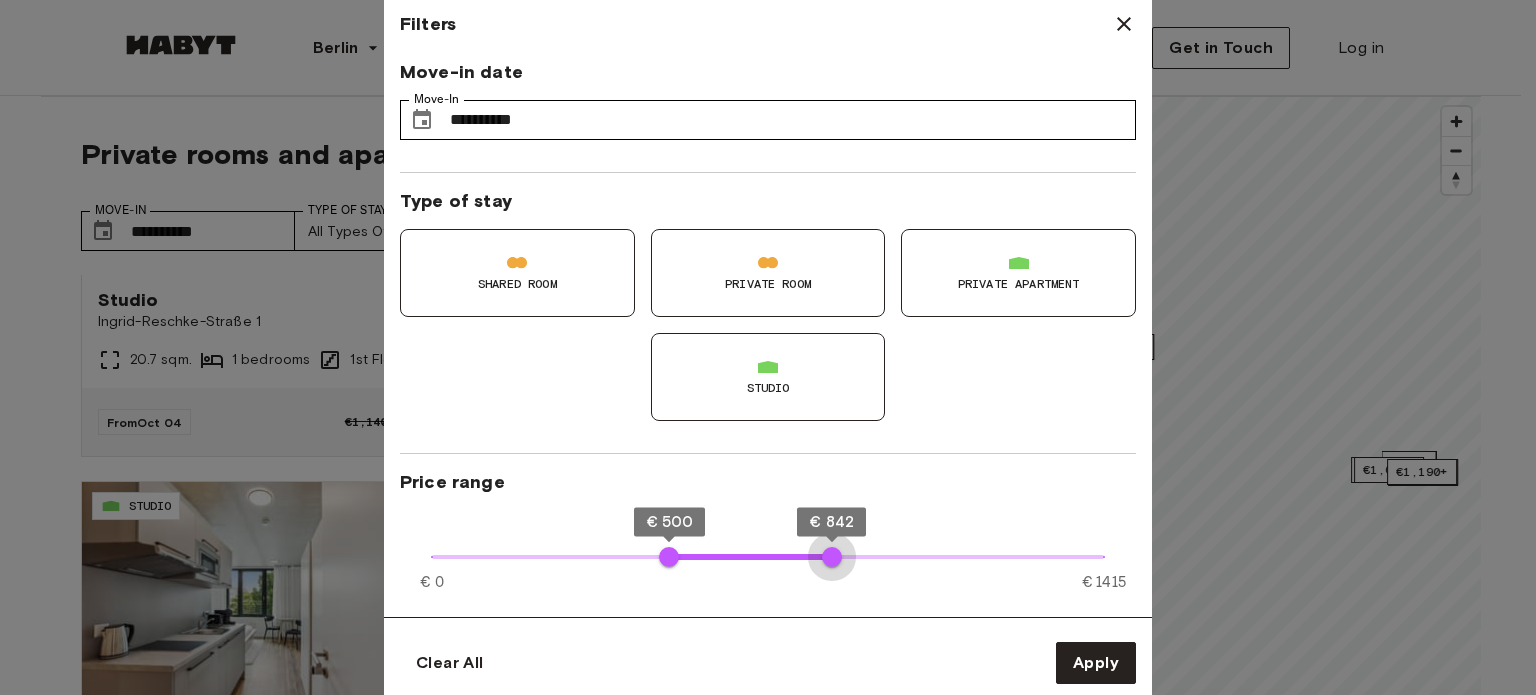 type on "***" 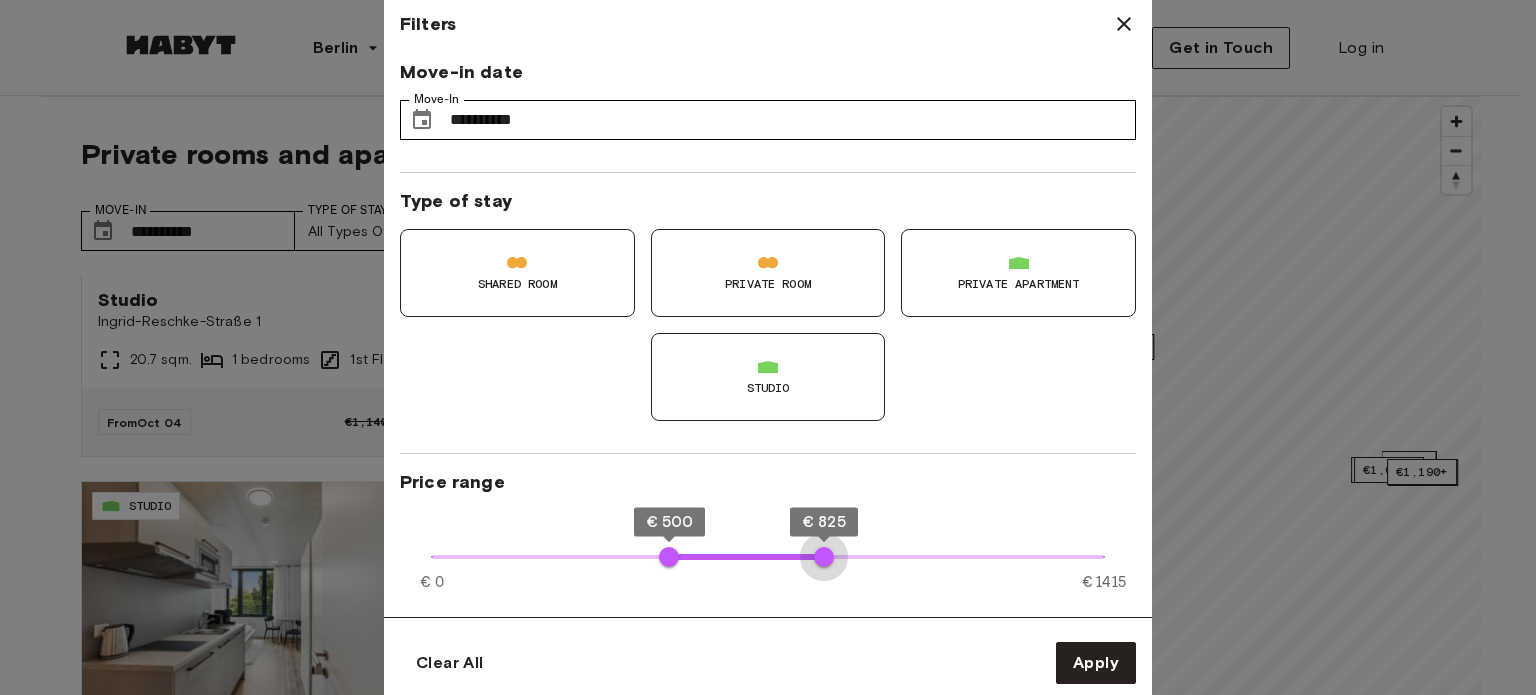 drag, startPoint x: 1113, startPoint y: 559, endPoint x: 824, endPoint y: 477, distance: 300.40805 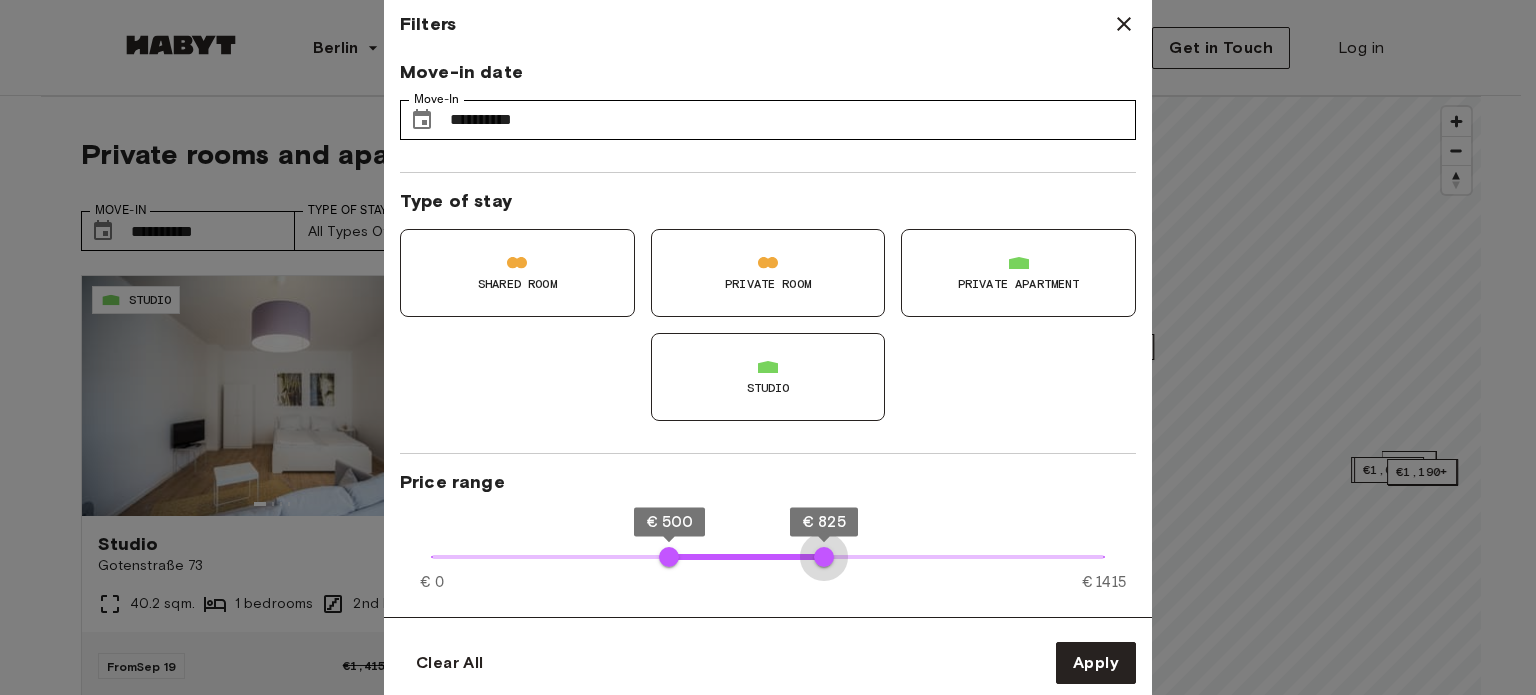 type on "**" 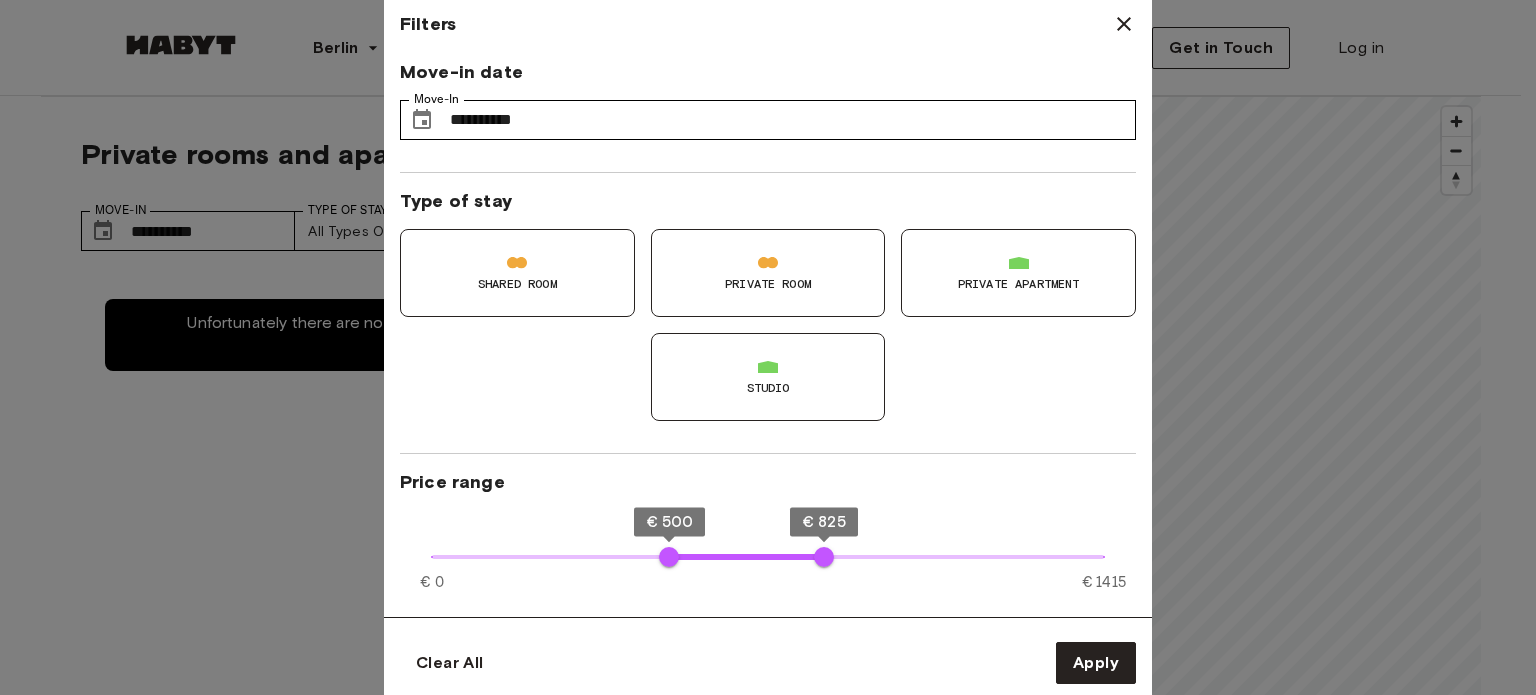 type on "***" 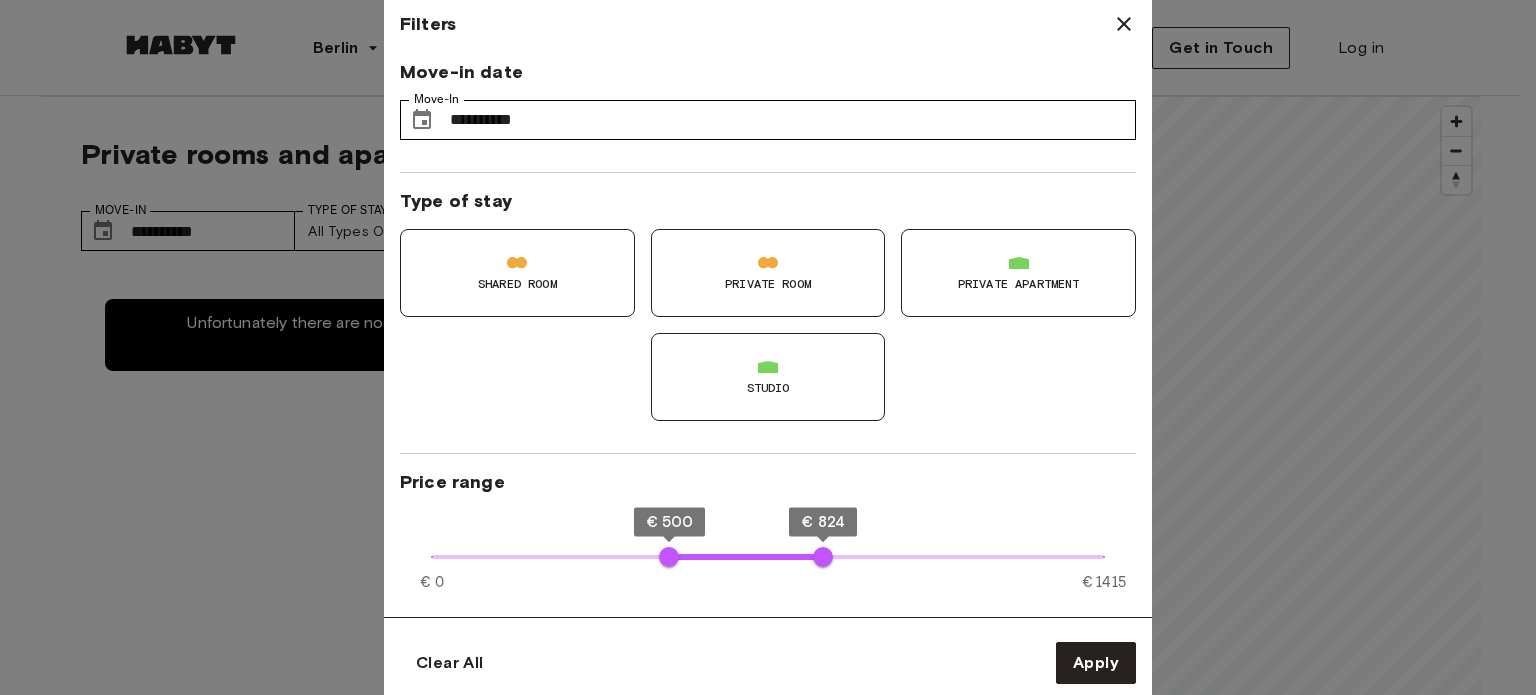type on "***" 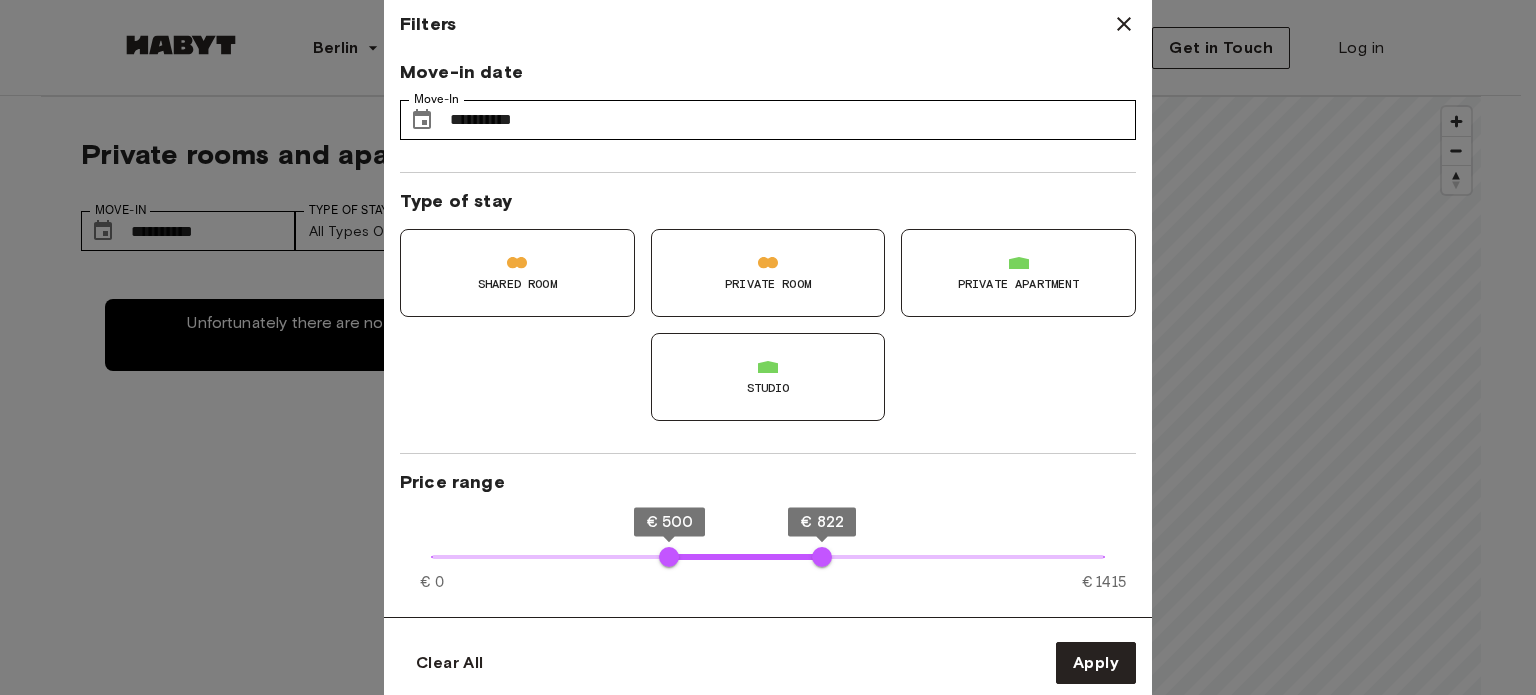 type on "**" 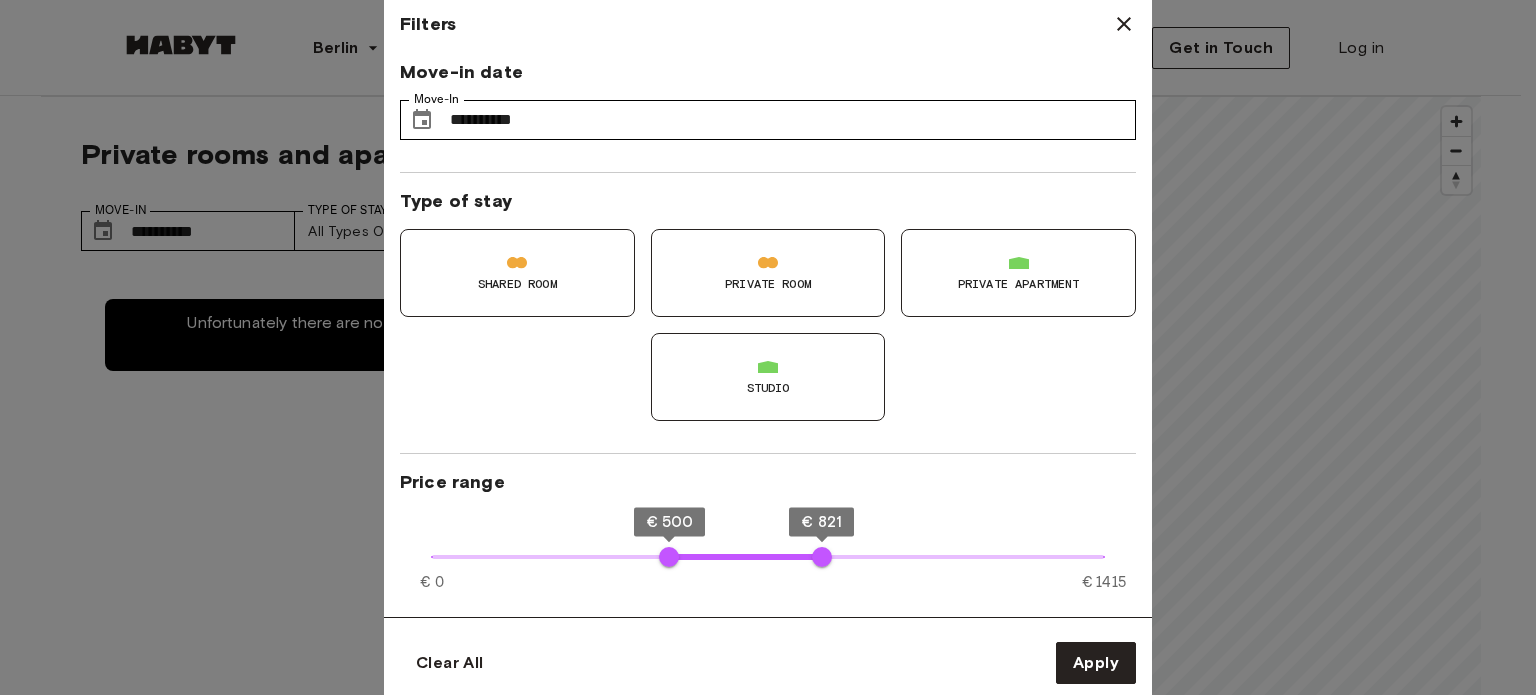 type on "**" 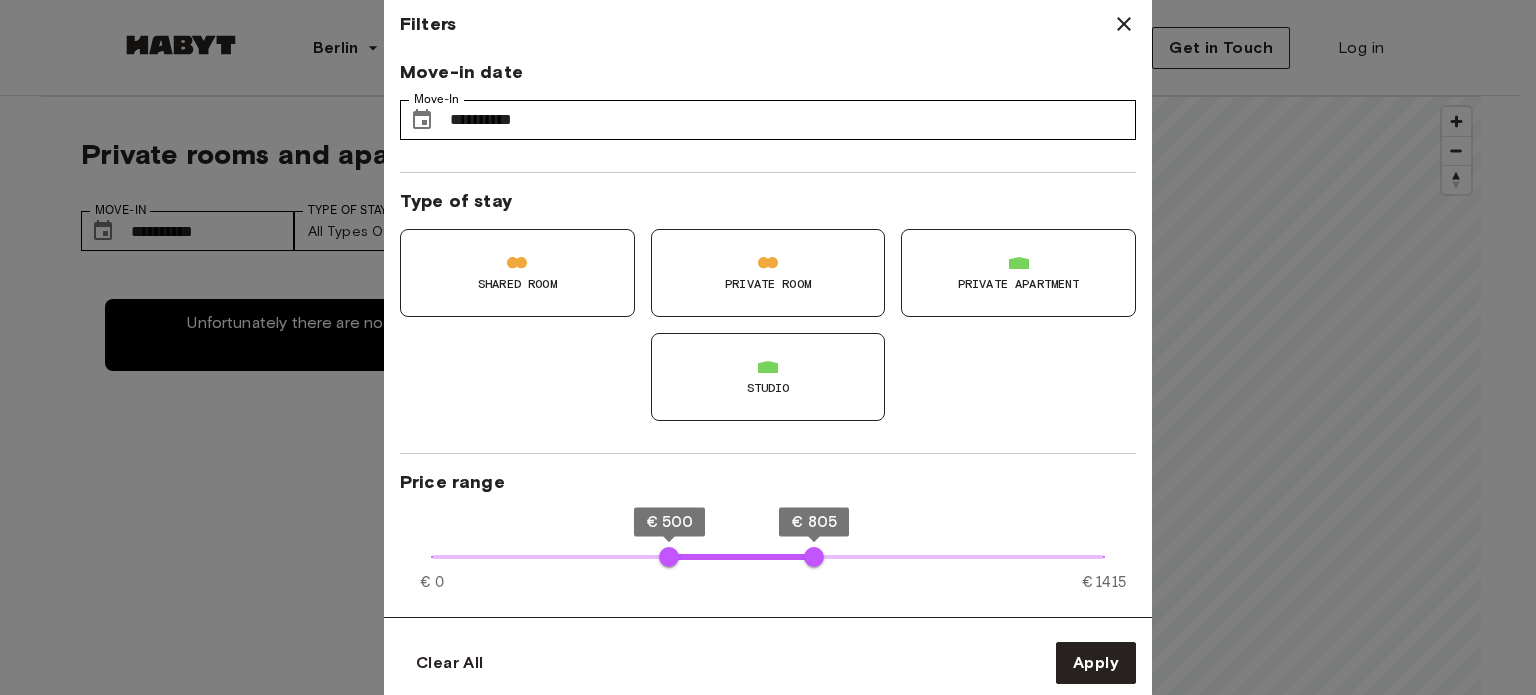 type on "**" 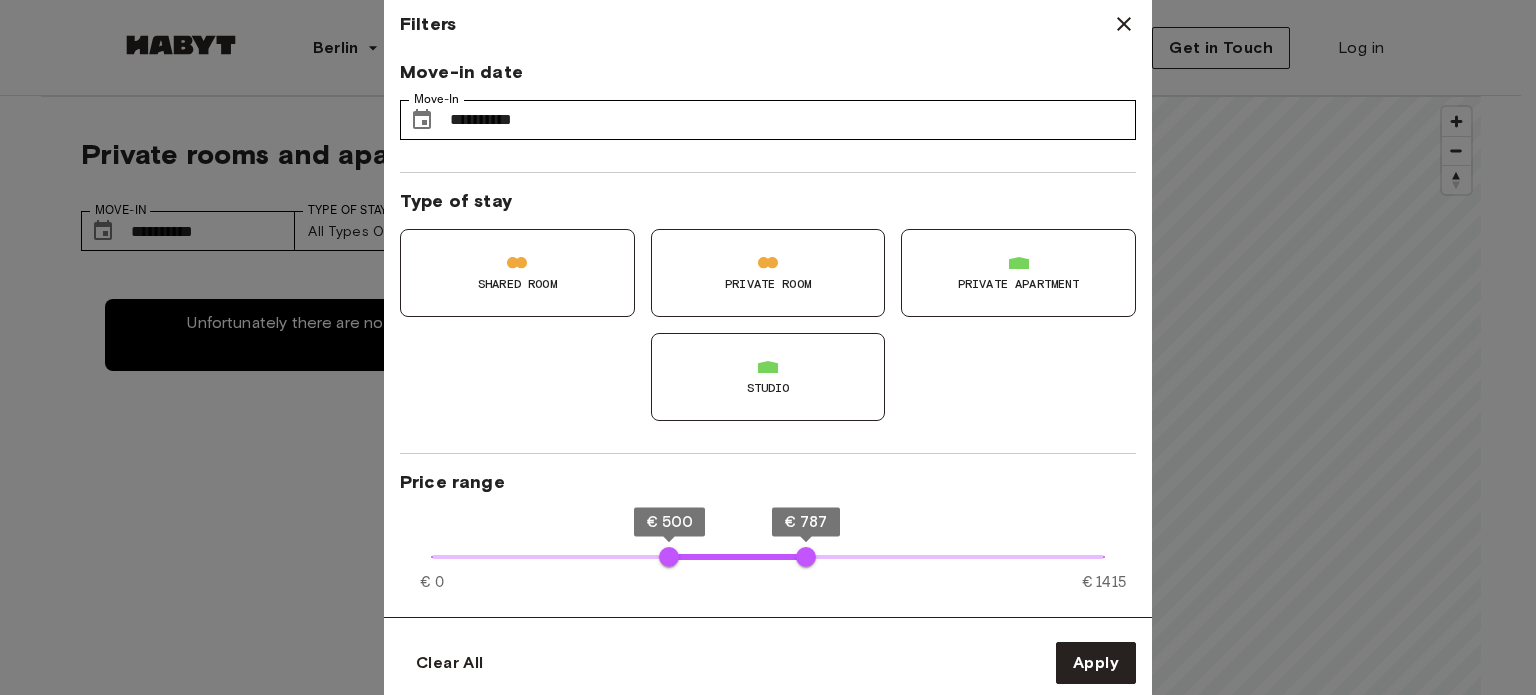 type on "**" 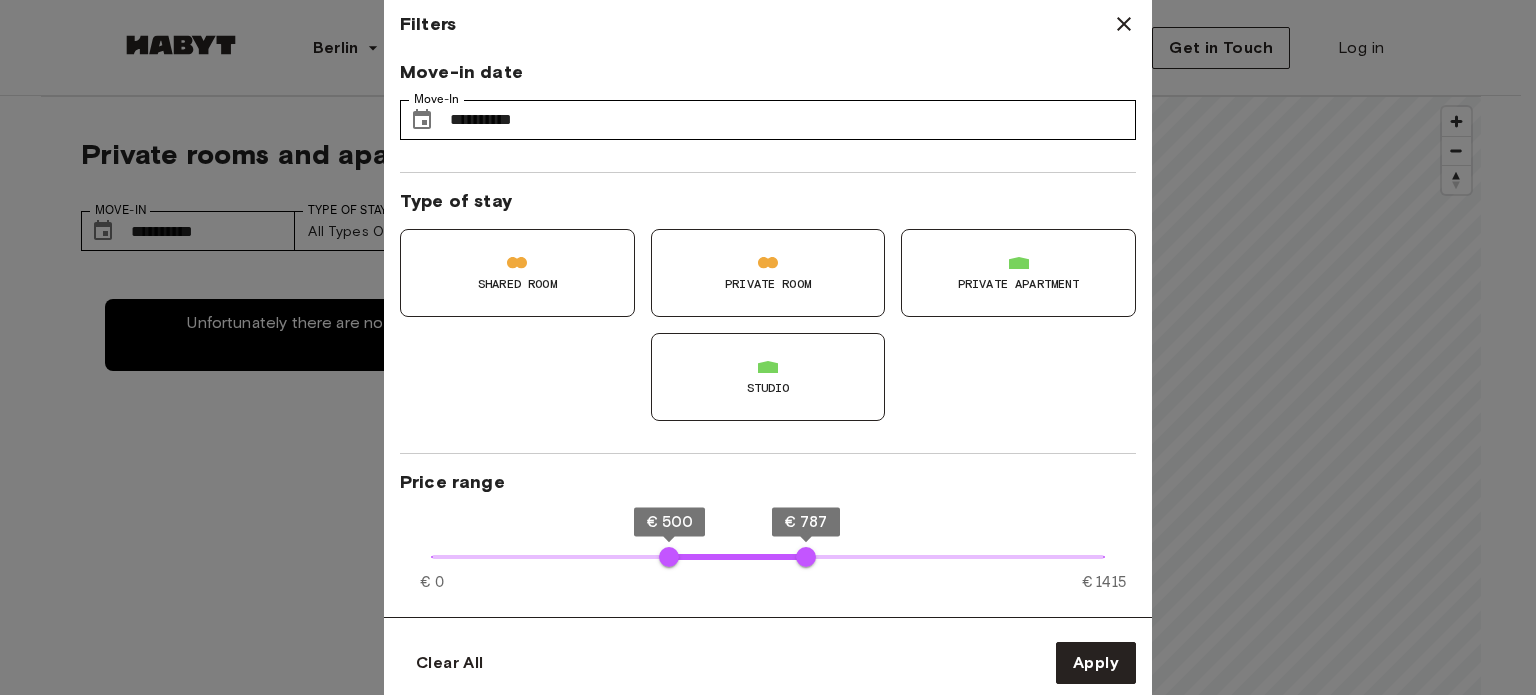 type on "***" 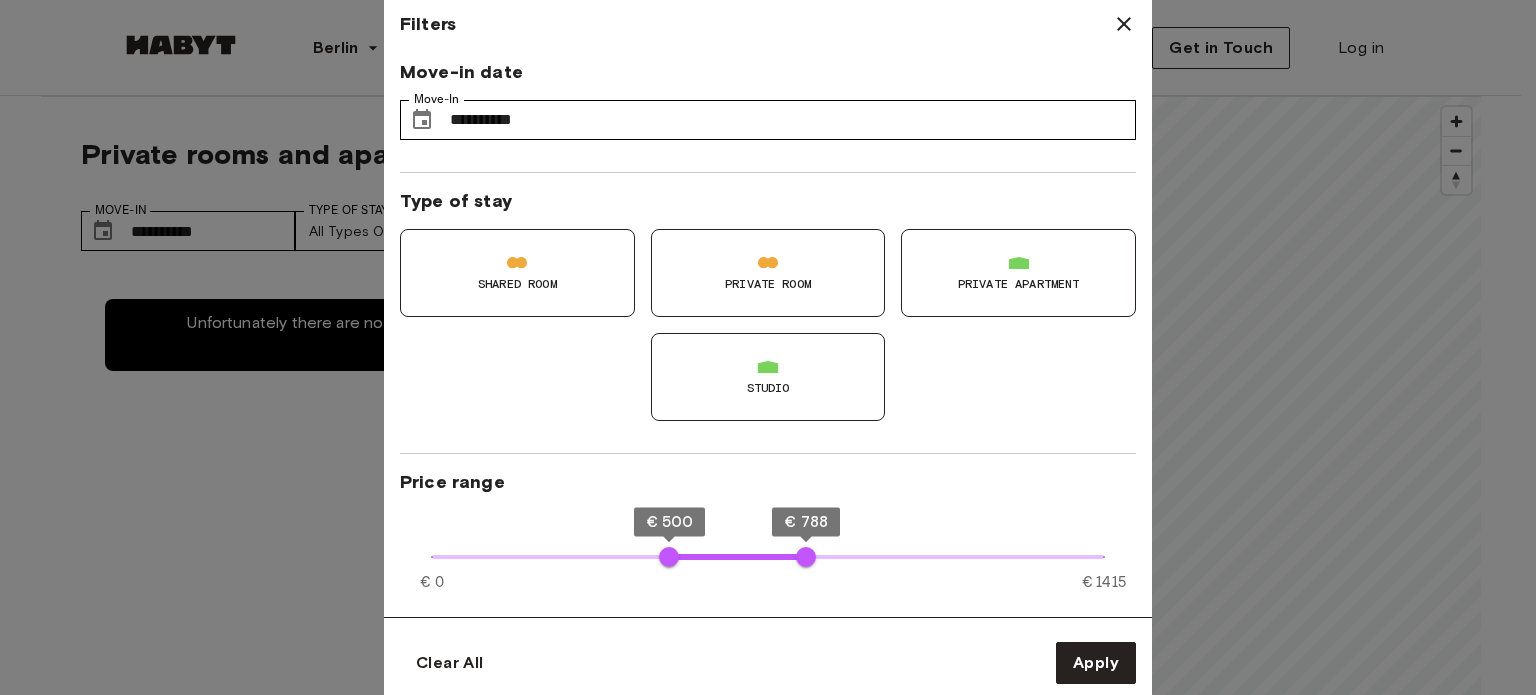 type on "**" 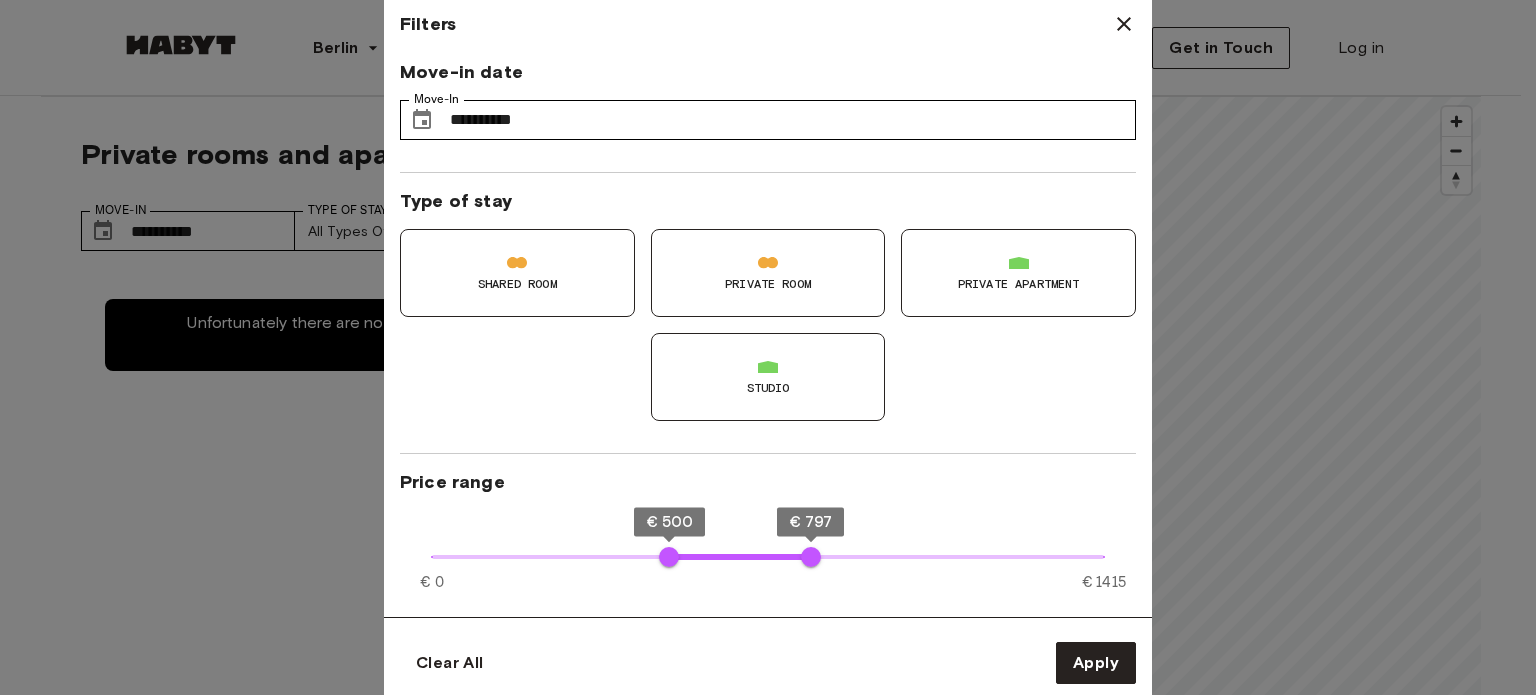 type on "**" 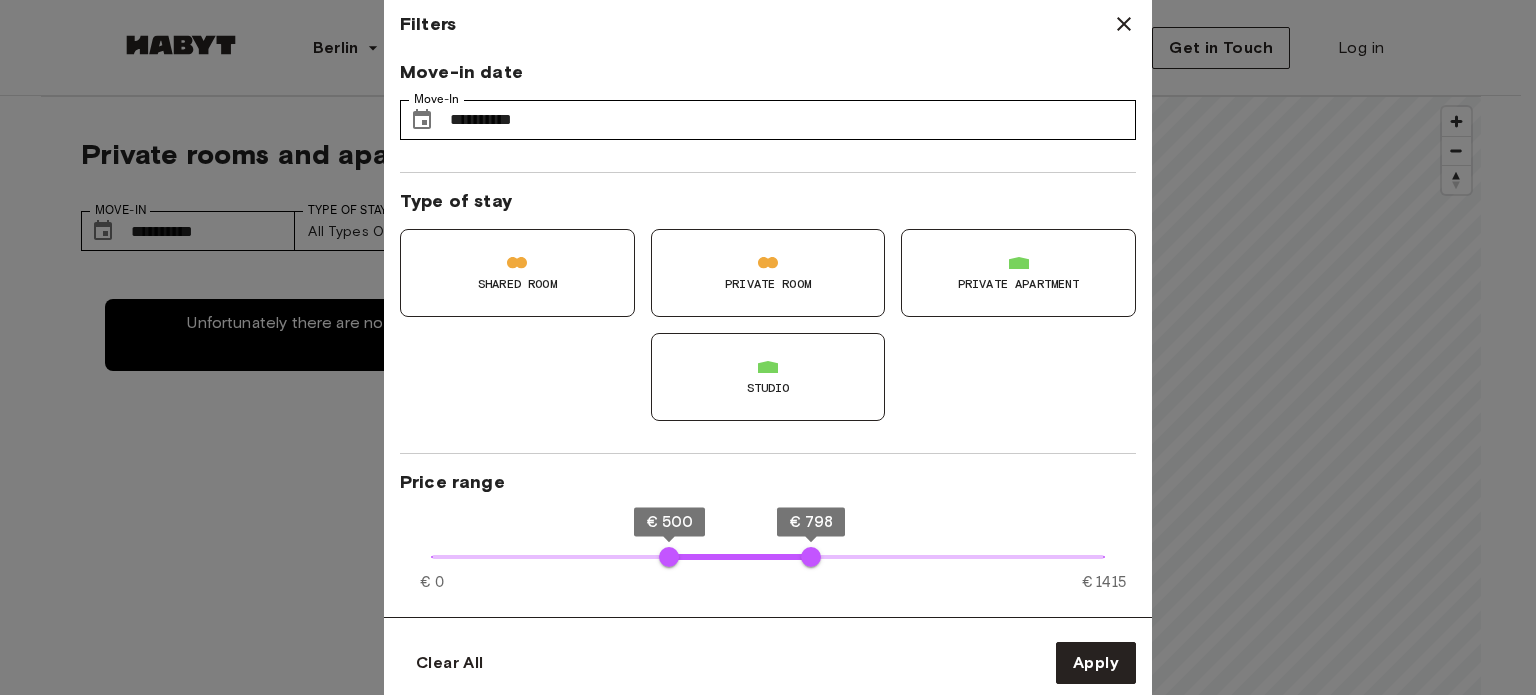 type on "***" 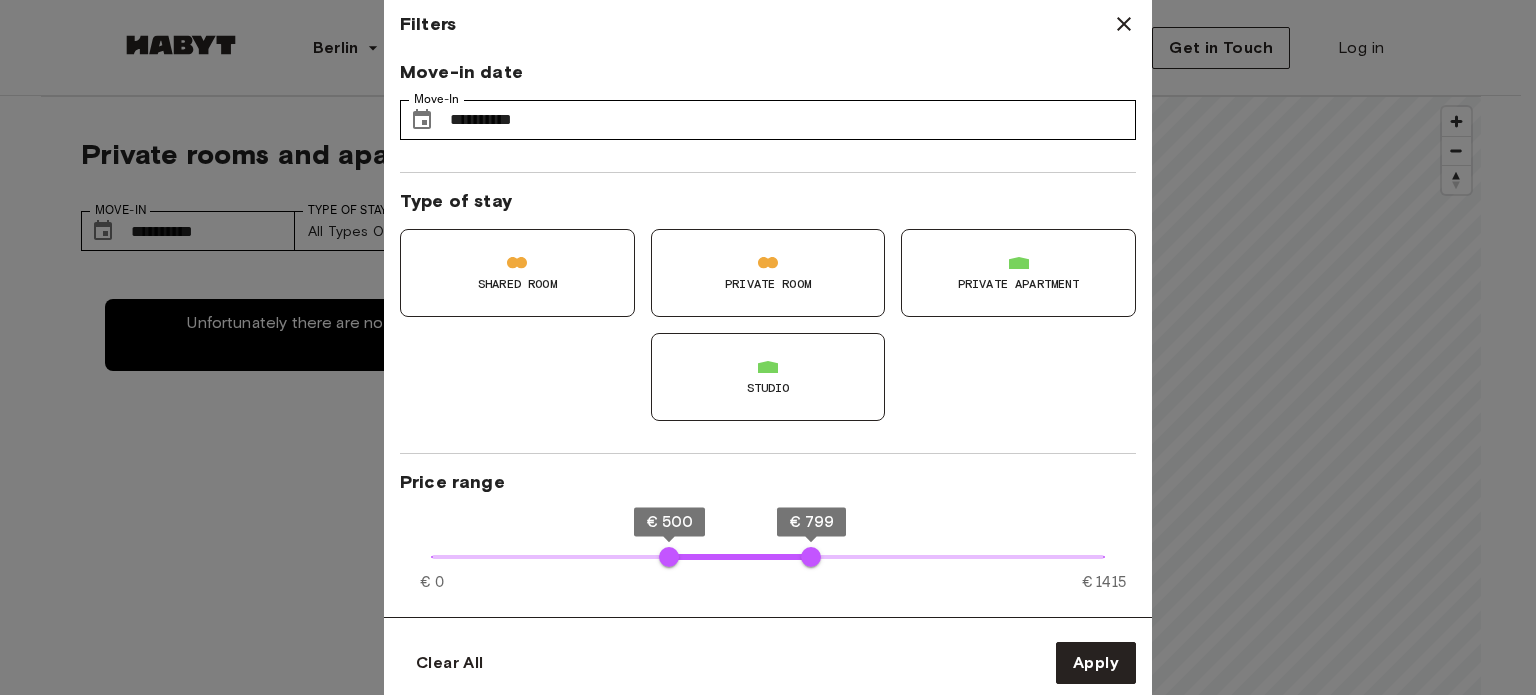 type on "***" 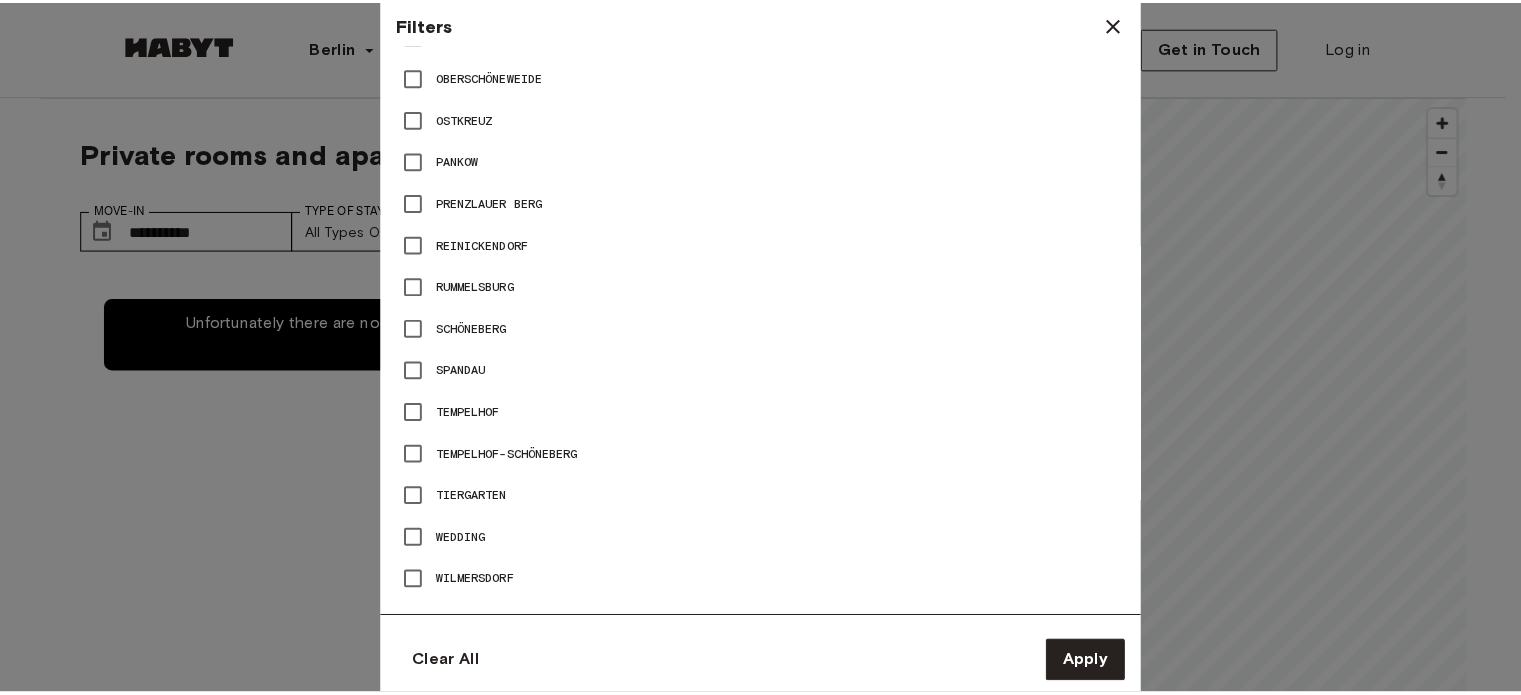 scroll, scrollTop: 1389, scrollLeft: 0, axis: vertical 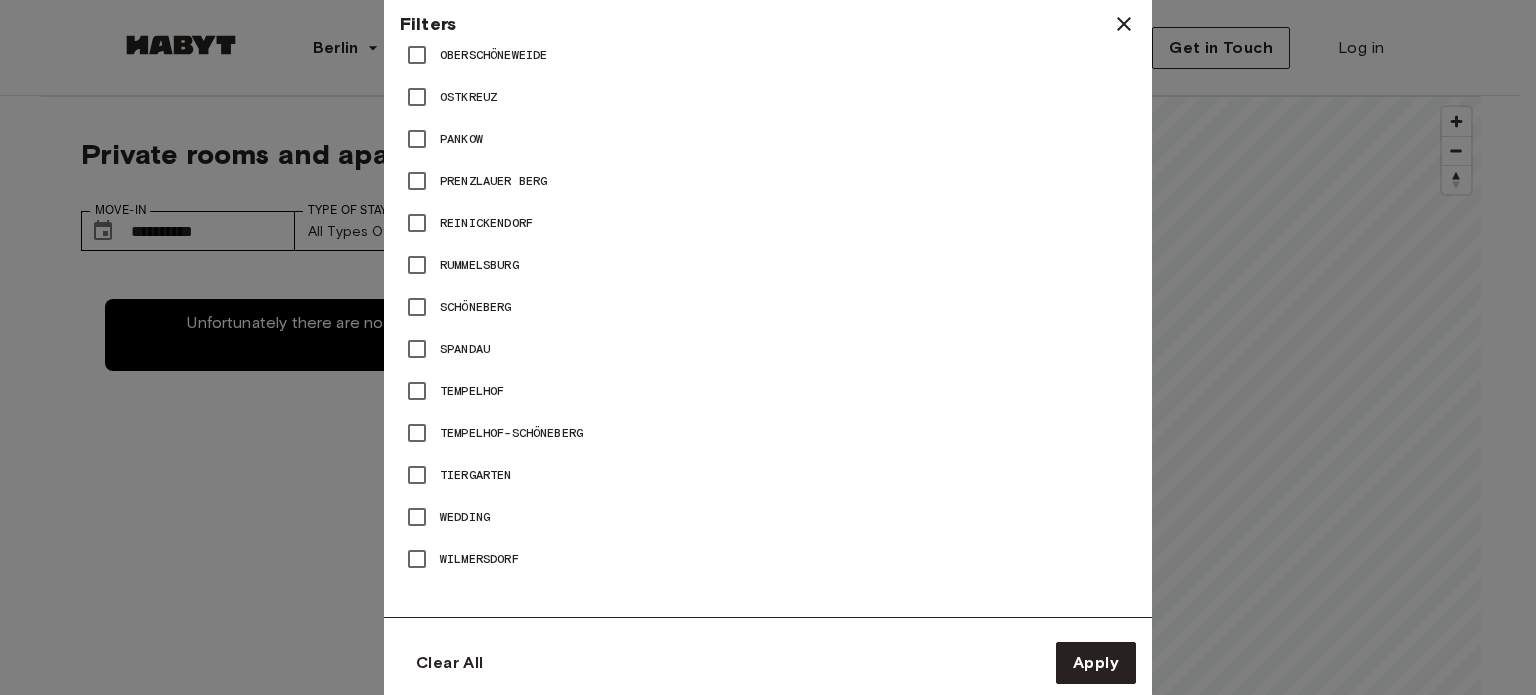 click on "Clear All Apply" at bounding box center [768, 663] 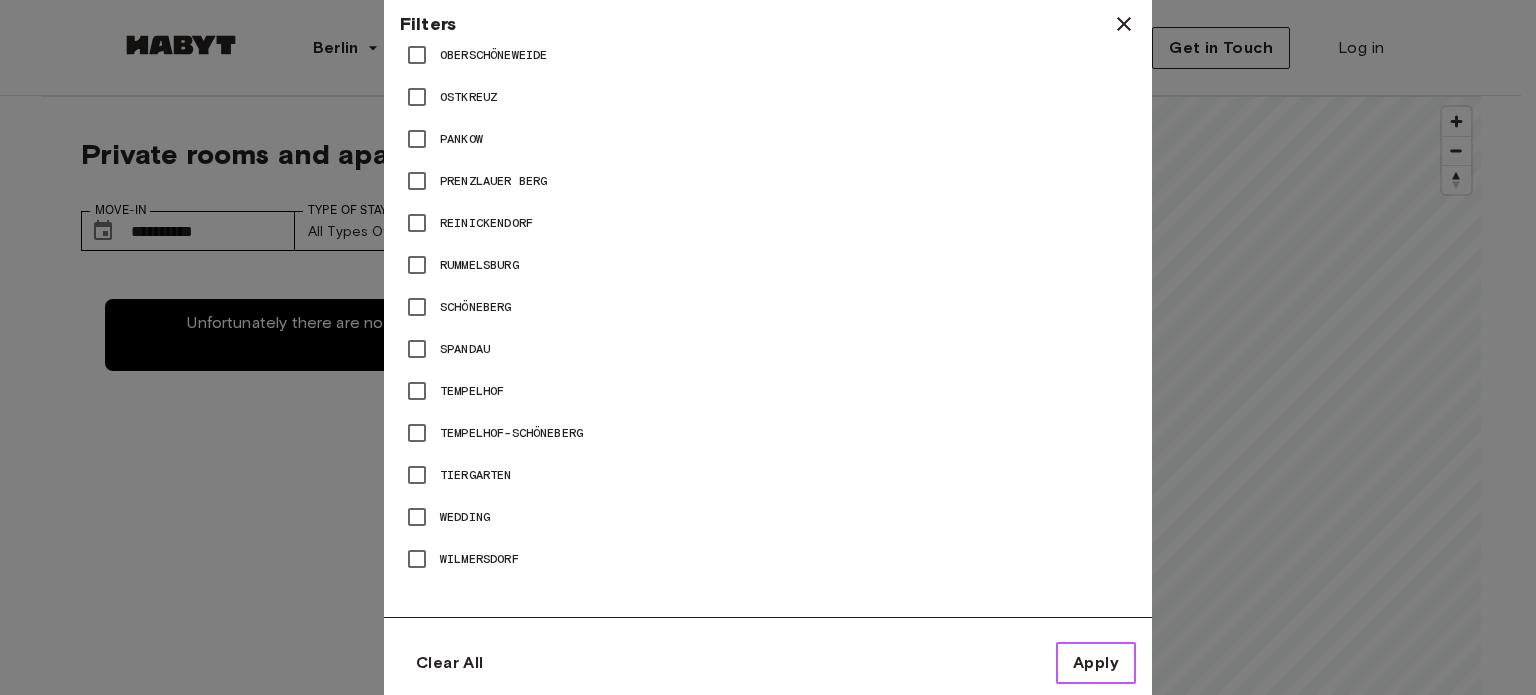 click on "Apply" at bounding box center [1096, 663] 